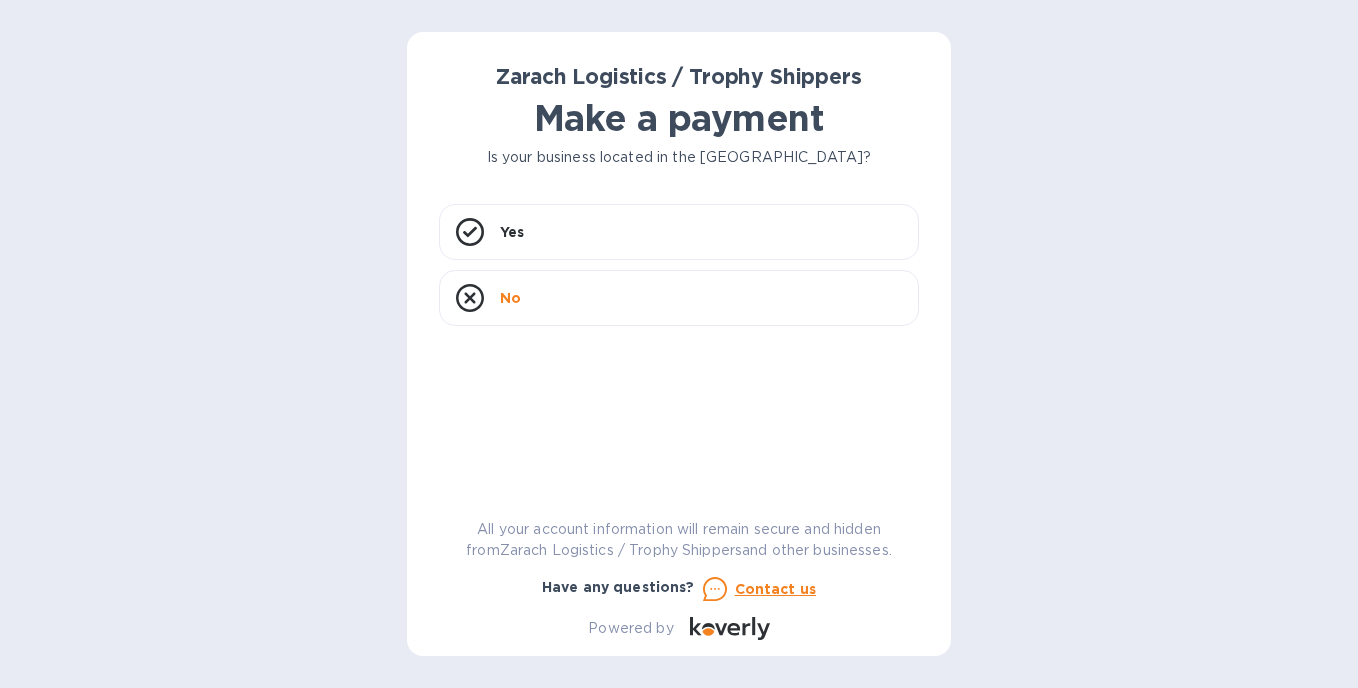 scroll, scrollTop: 0, scrollLeft: 0, axis: both 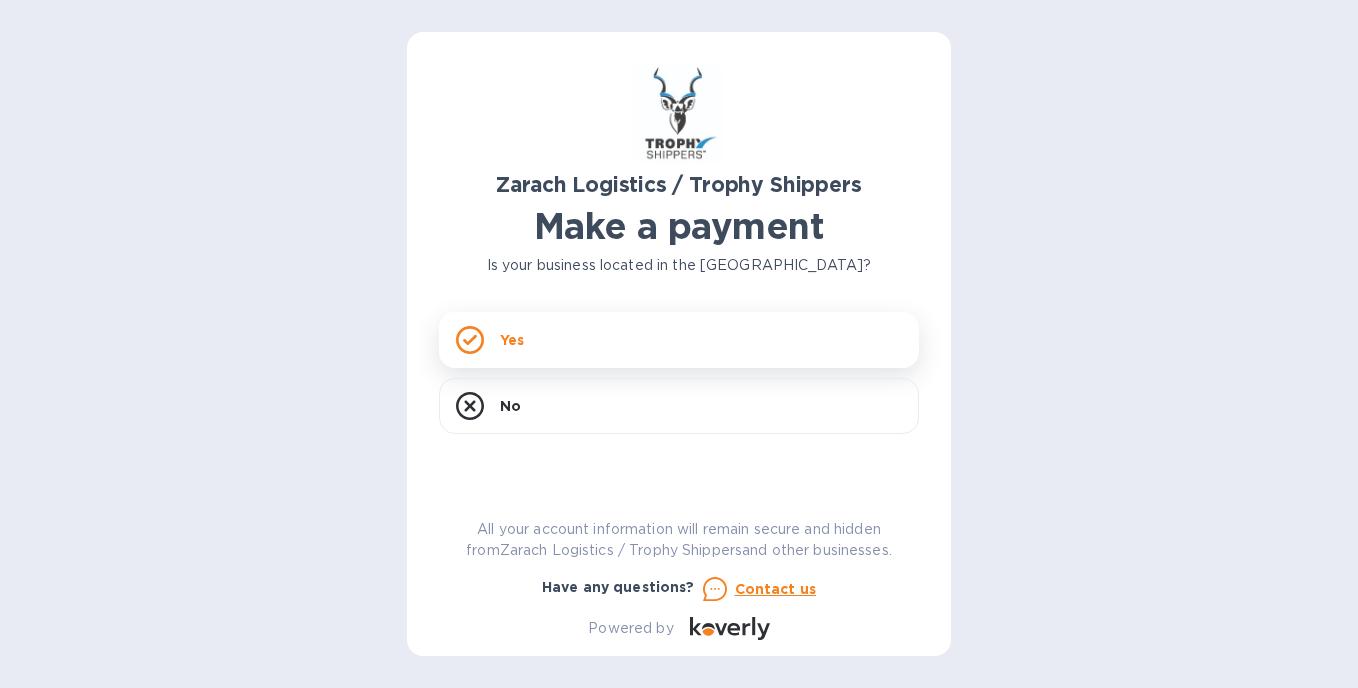 click on "Yes" at bounding box center [679, 340] 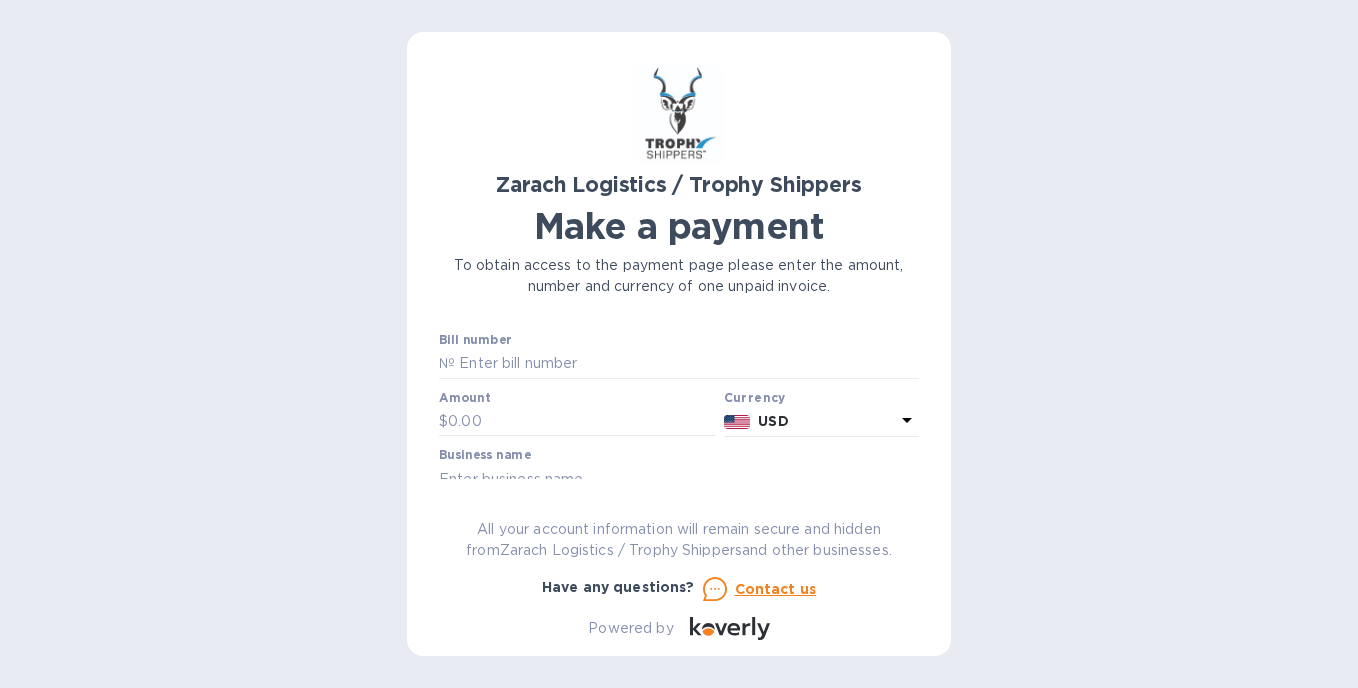 click on "Bill number" at bounding box center [475, 341] 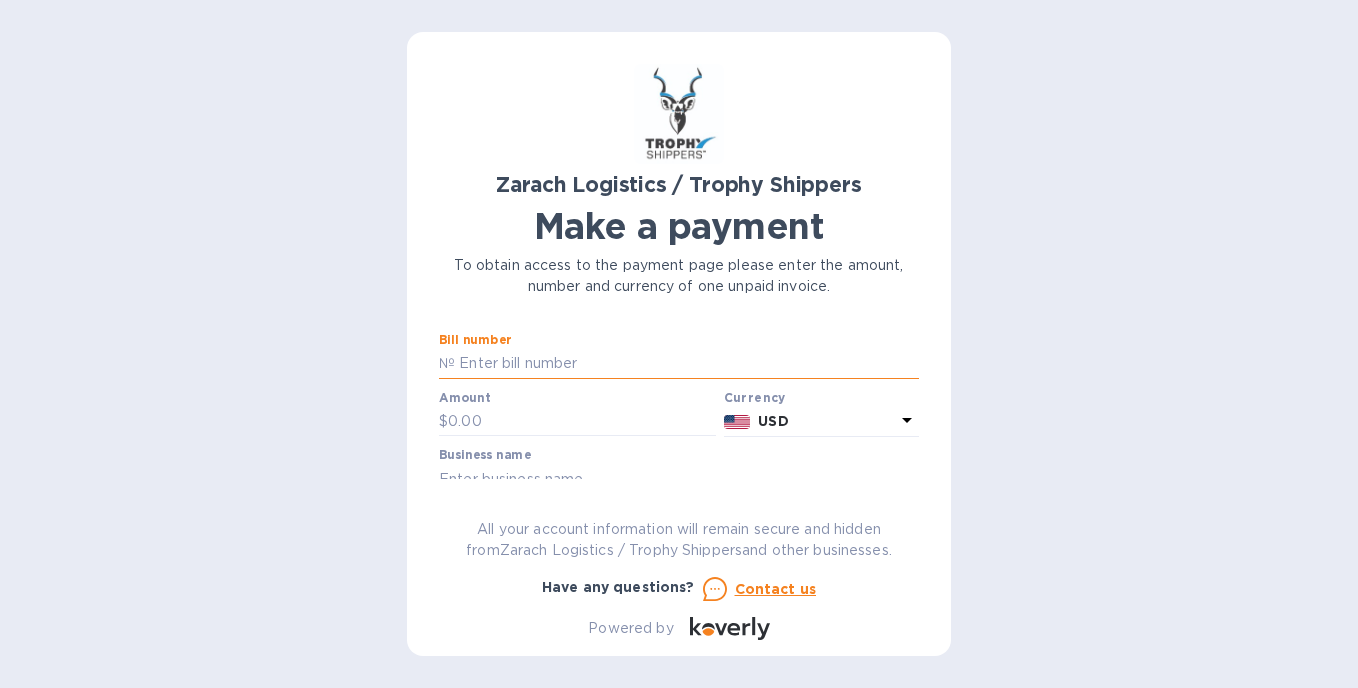 click at bounding box center [687, 364] 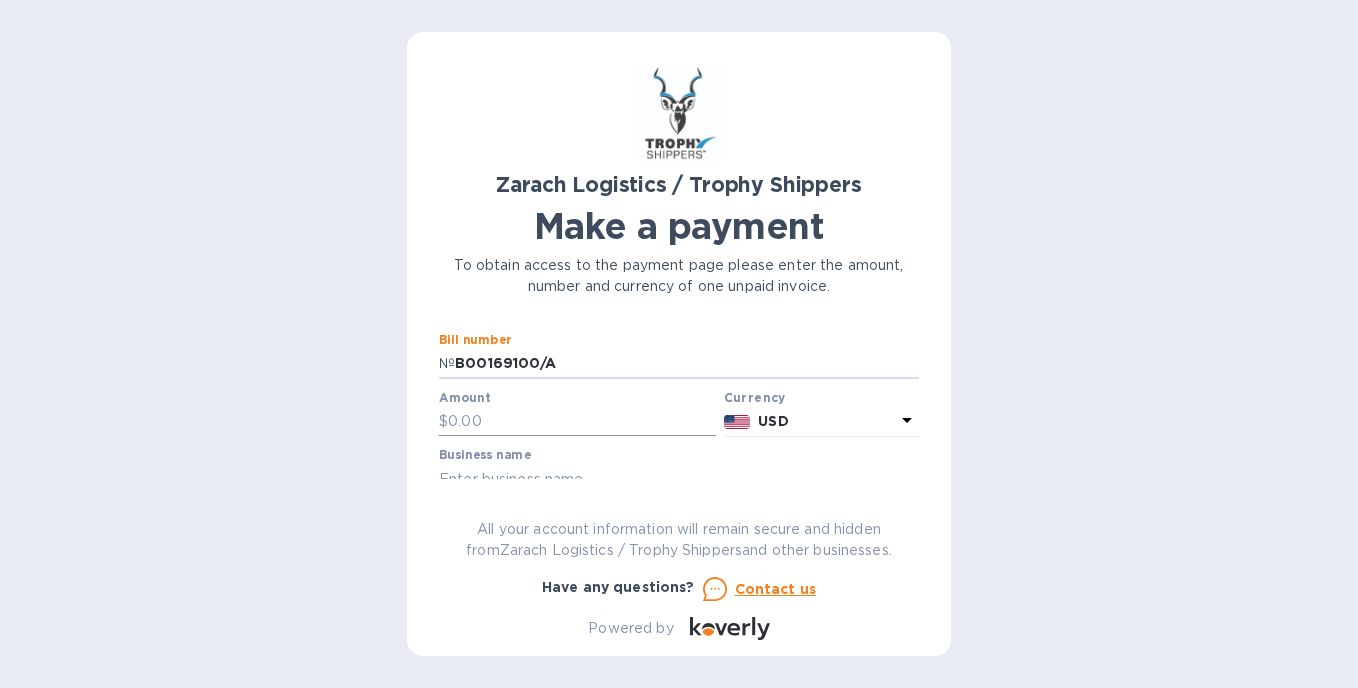type on "B00169100/A" 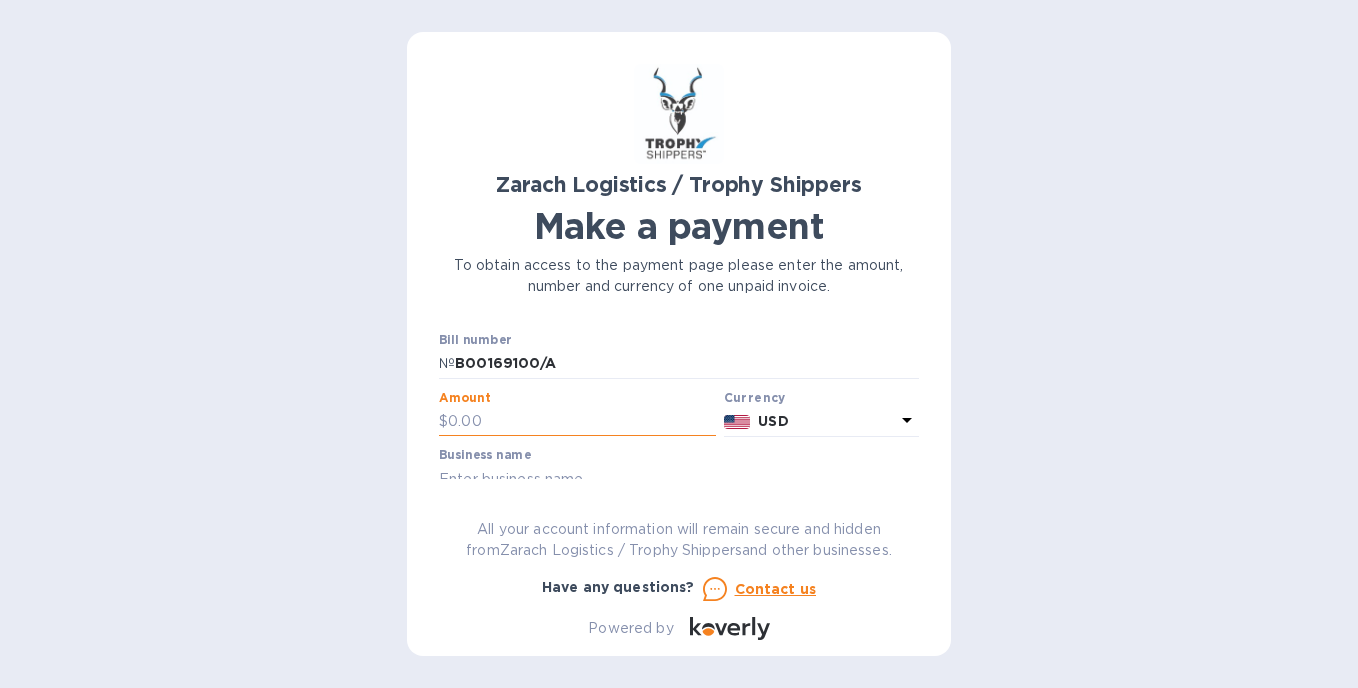 click at bounding box center (582, 422) 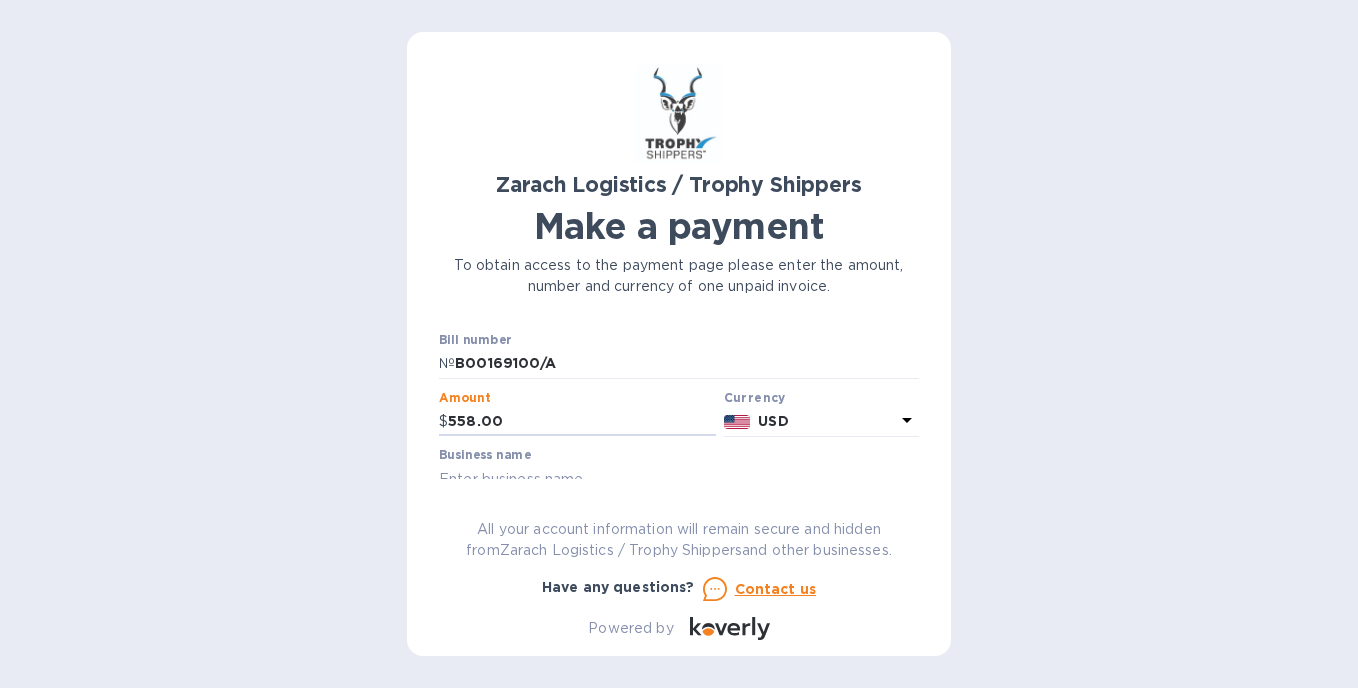 type on "558.00" 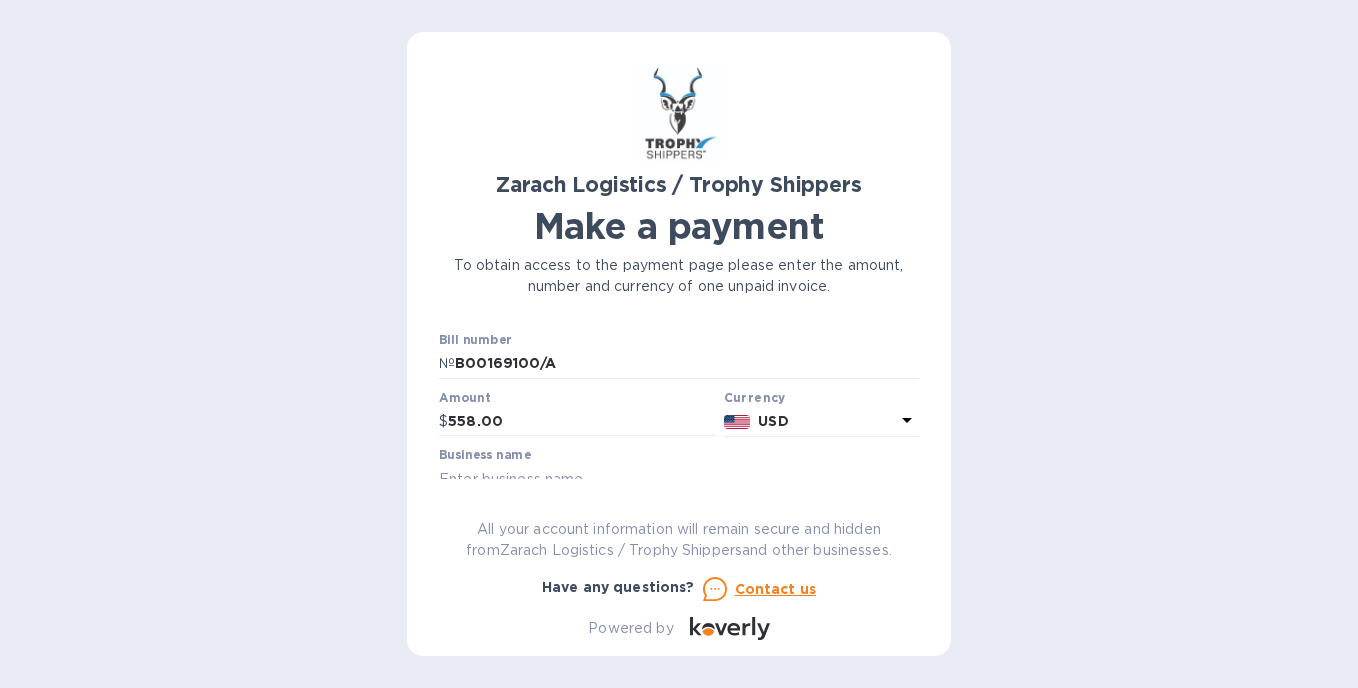 click on "Amount $ 558.00" at bounding box center (577, 414) 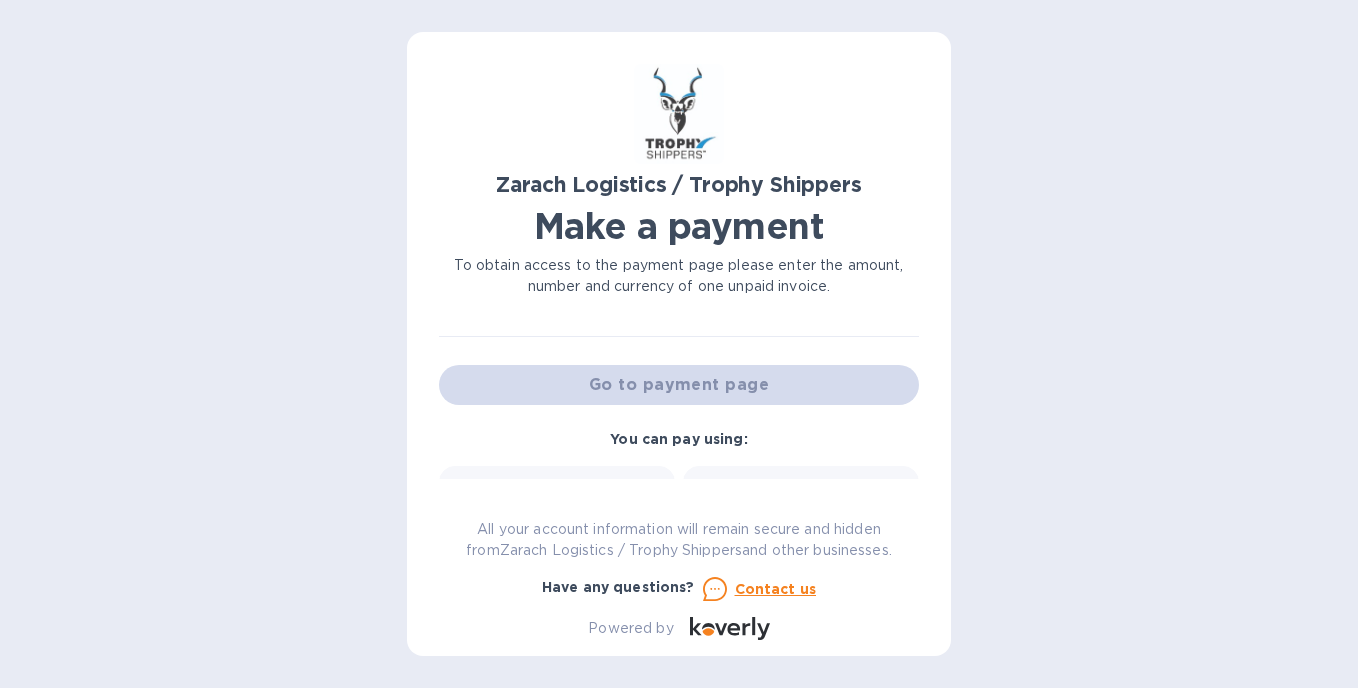 scroll, scrollTop: 158, scrollLeft: 0, axis: vertical 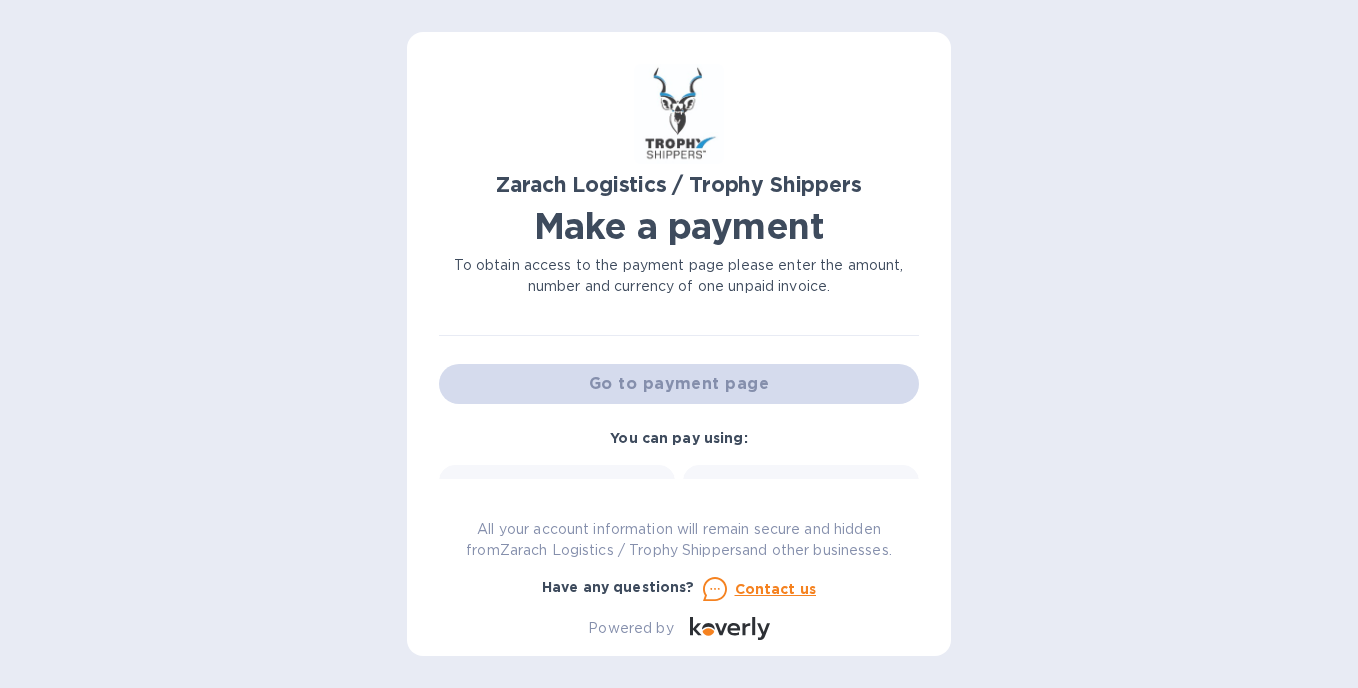 click on "Go to payment page" at bounding box center (679, 384) 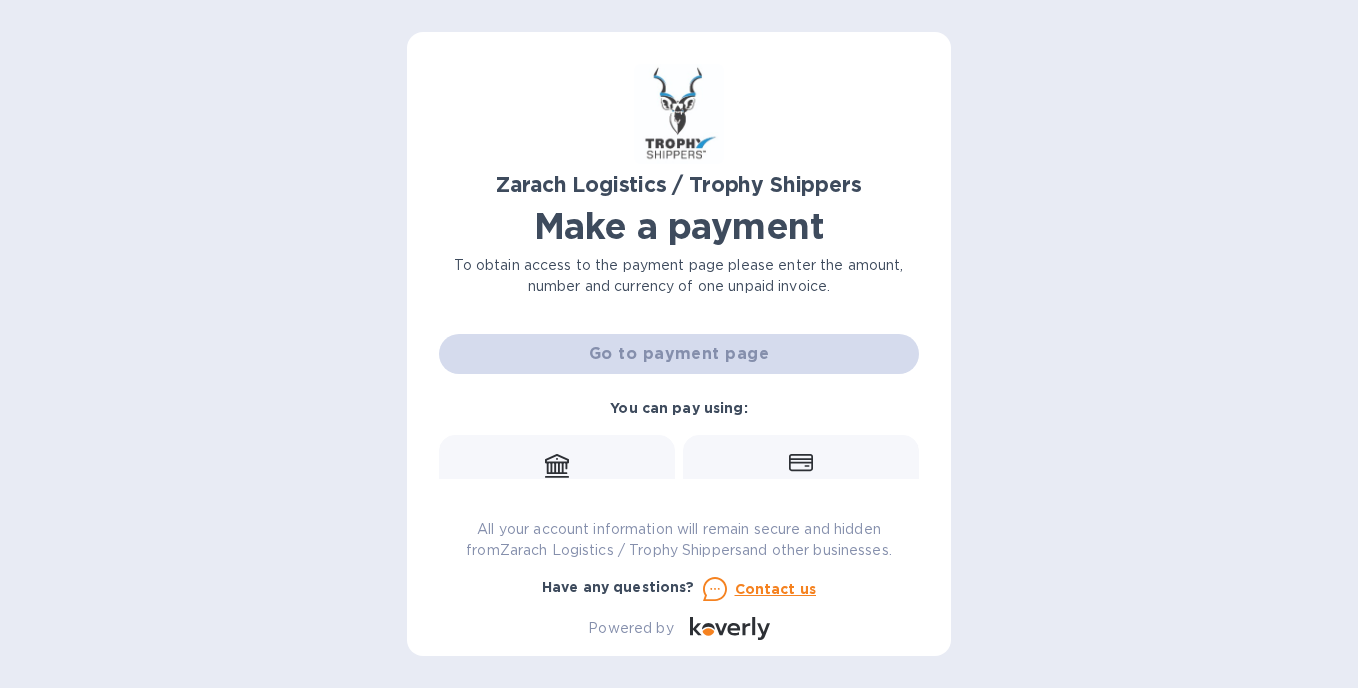 scroll, scrollTop: 288, scrollLeft: 0, axis: vertical 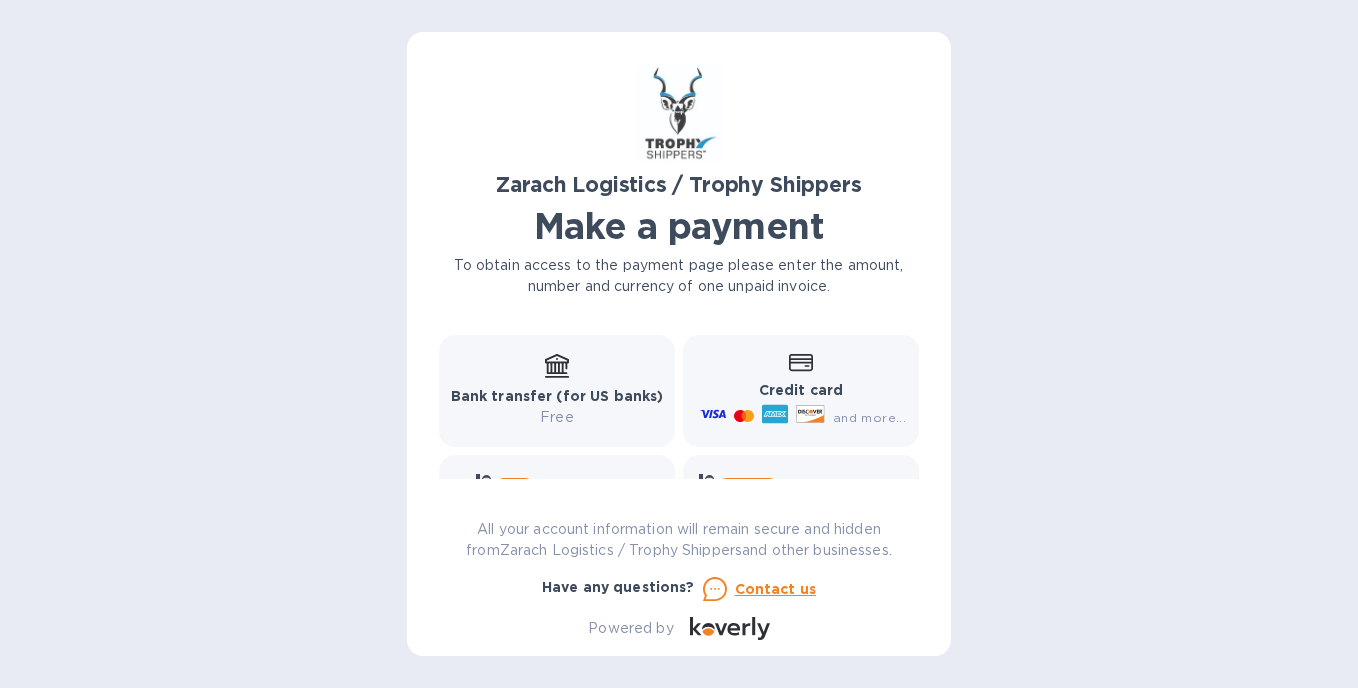 click on "Credit card" at bounding box center [801, 390] 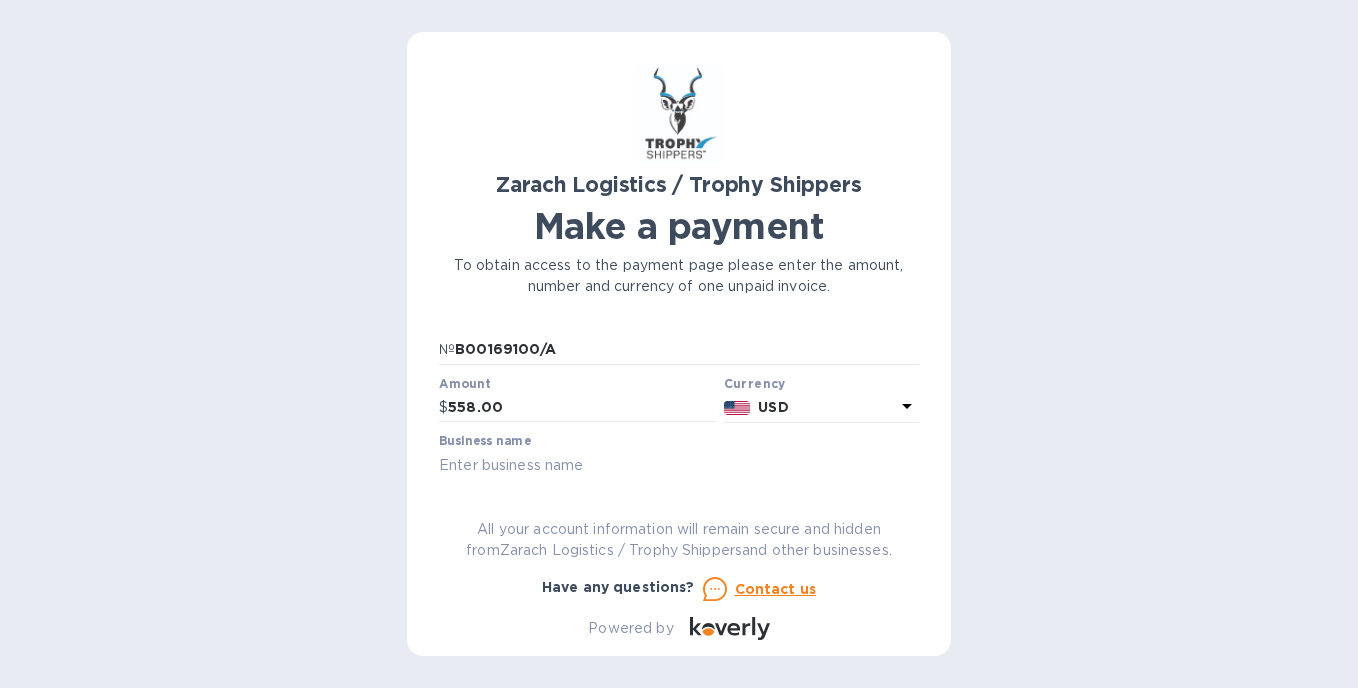 scroll, scrollTop: 0, scrollLeft: 0, axis: both 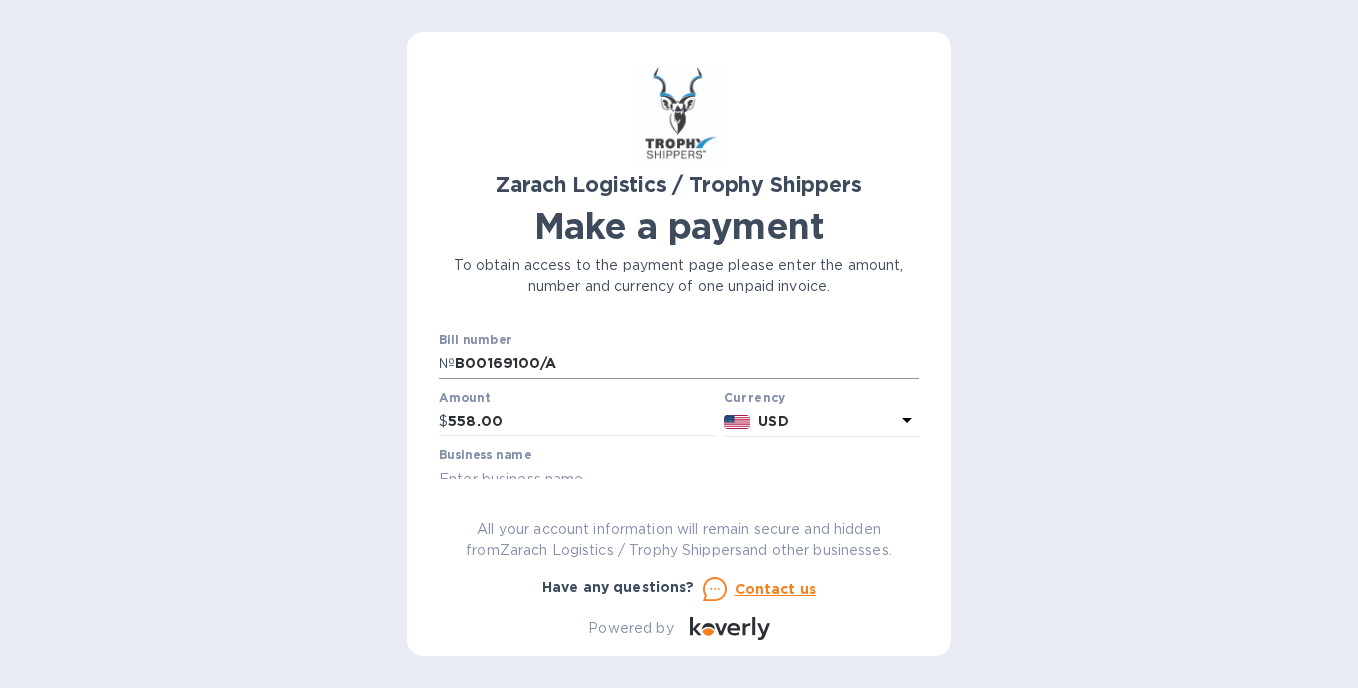 click on "B00169100/A" at bounding box center (687, 364) 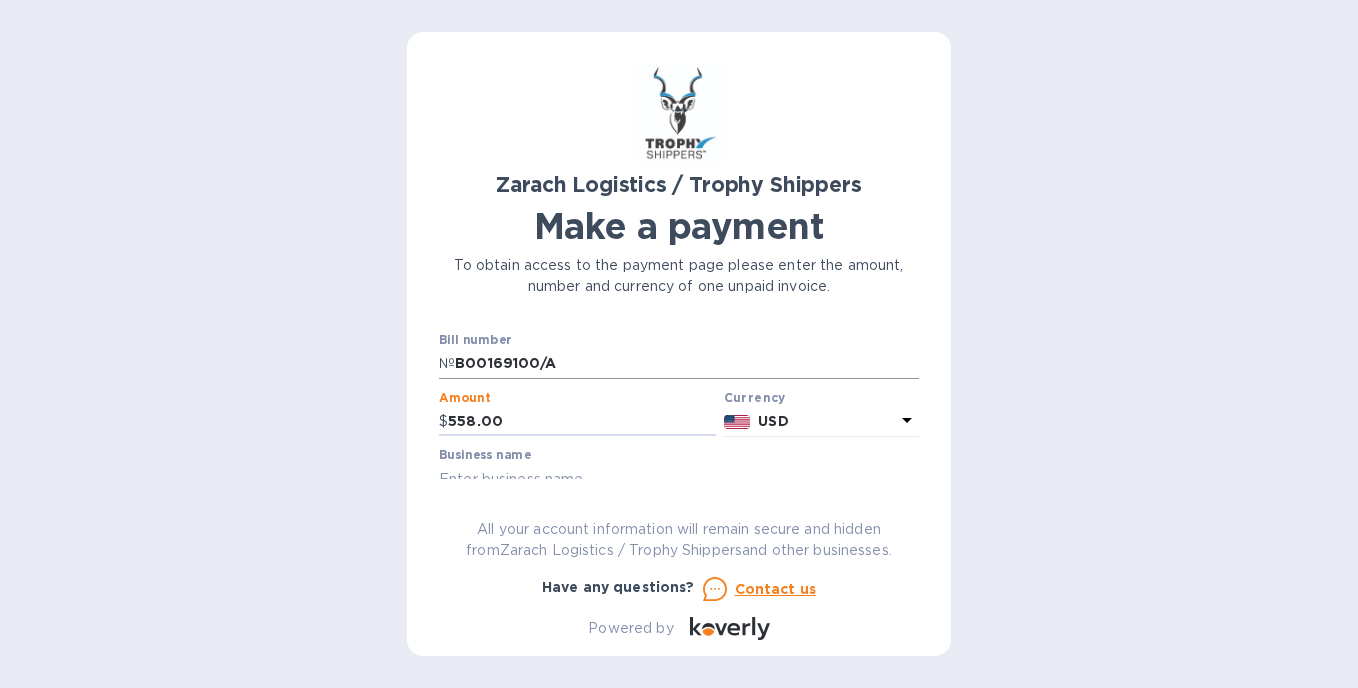 scroll, scrollTop: 15, scrollLeft: 0, axis: vertical 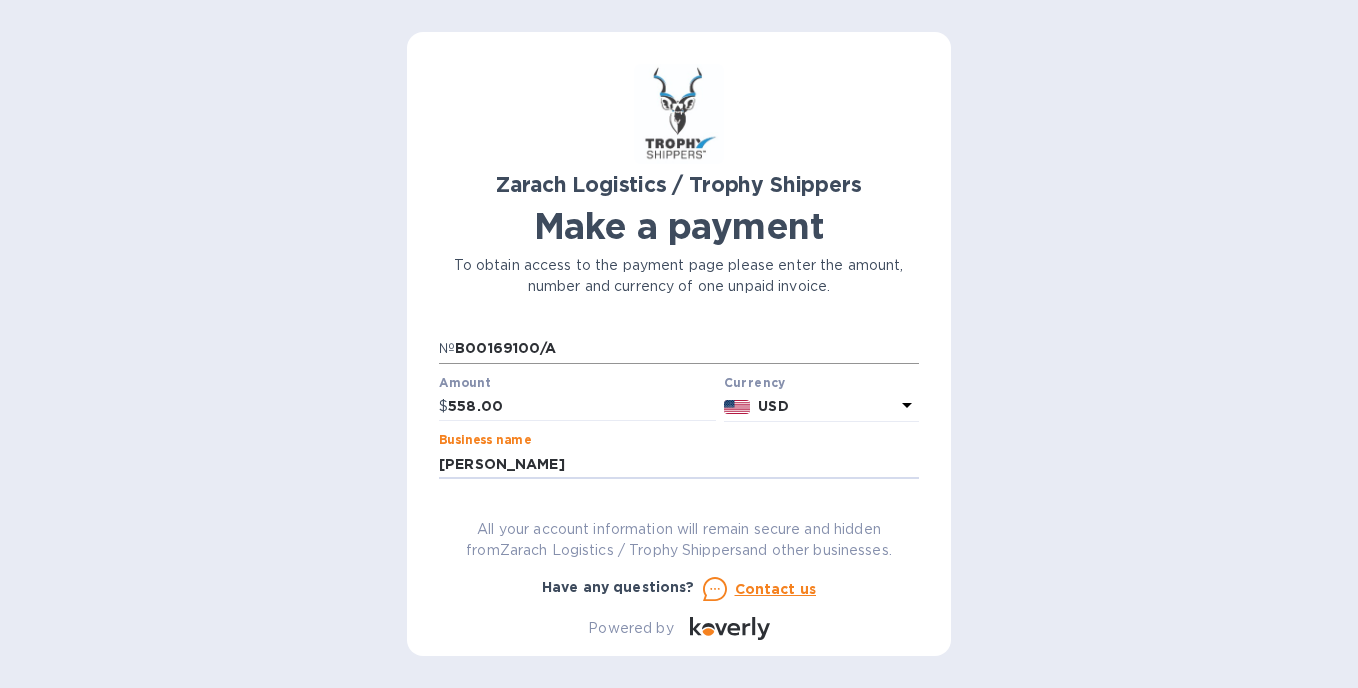 type on "[PERSON_NAME]" 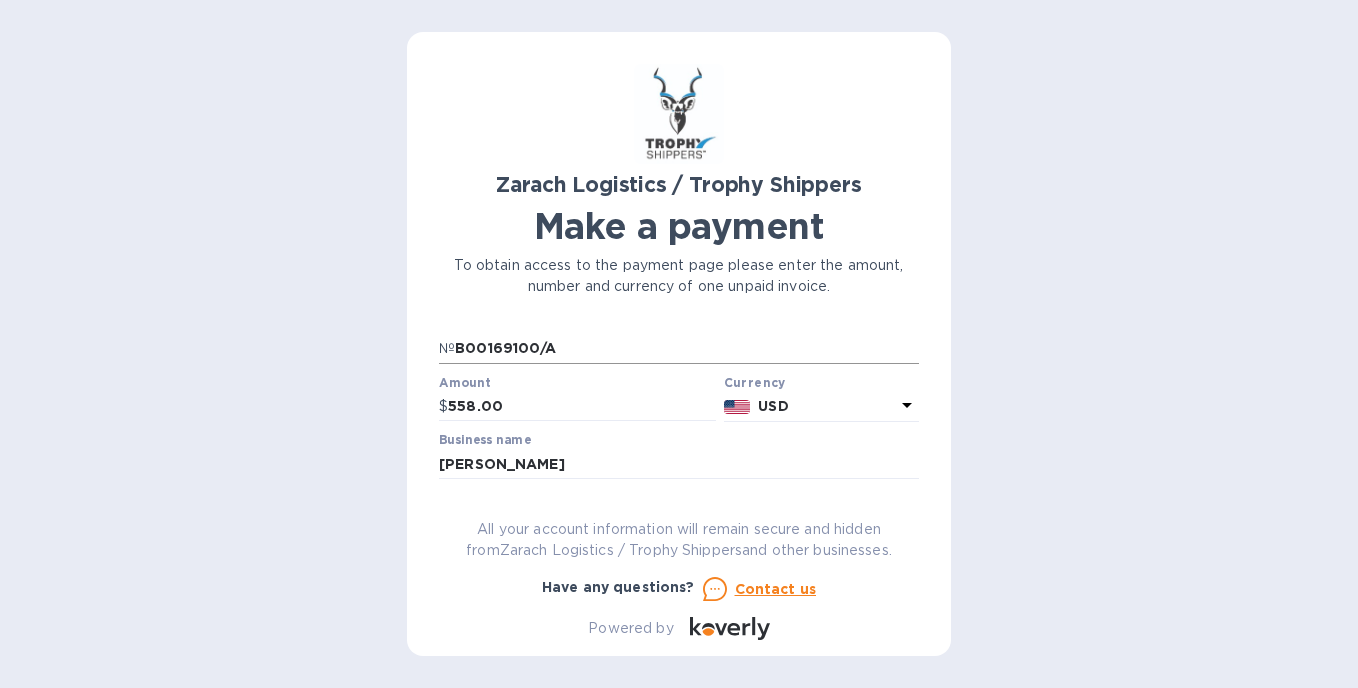 scroll, scrollTop: 136, scrollLeft: 0, axis: vertical 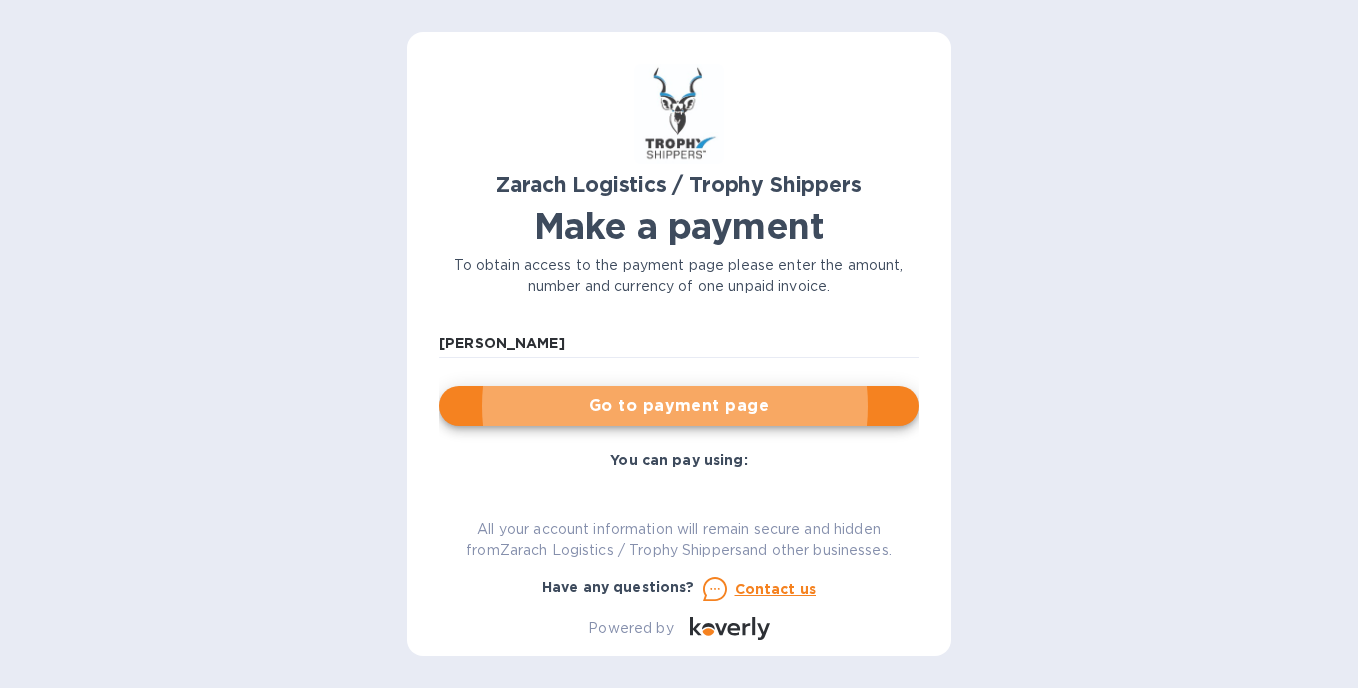 type 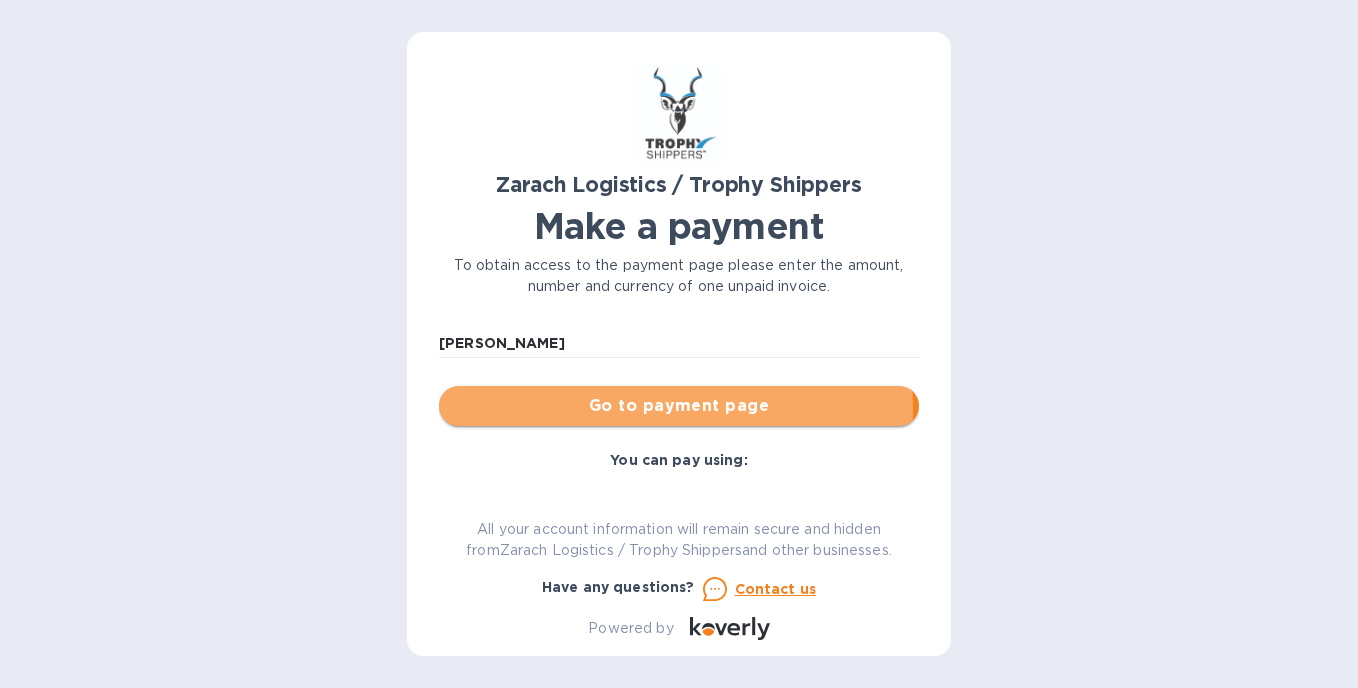 click on "Go to payment page" at bounding box center [679, 406] 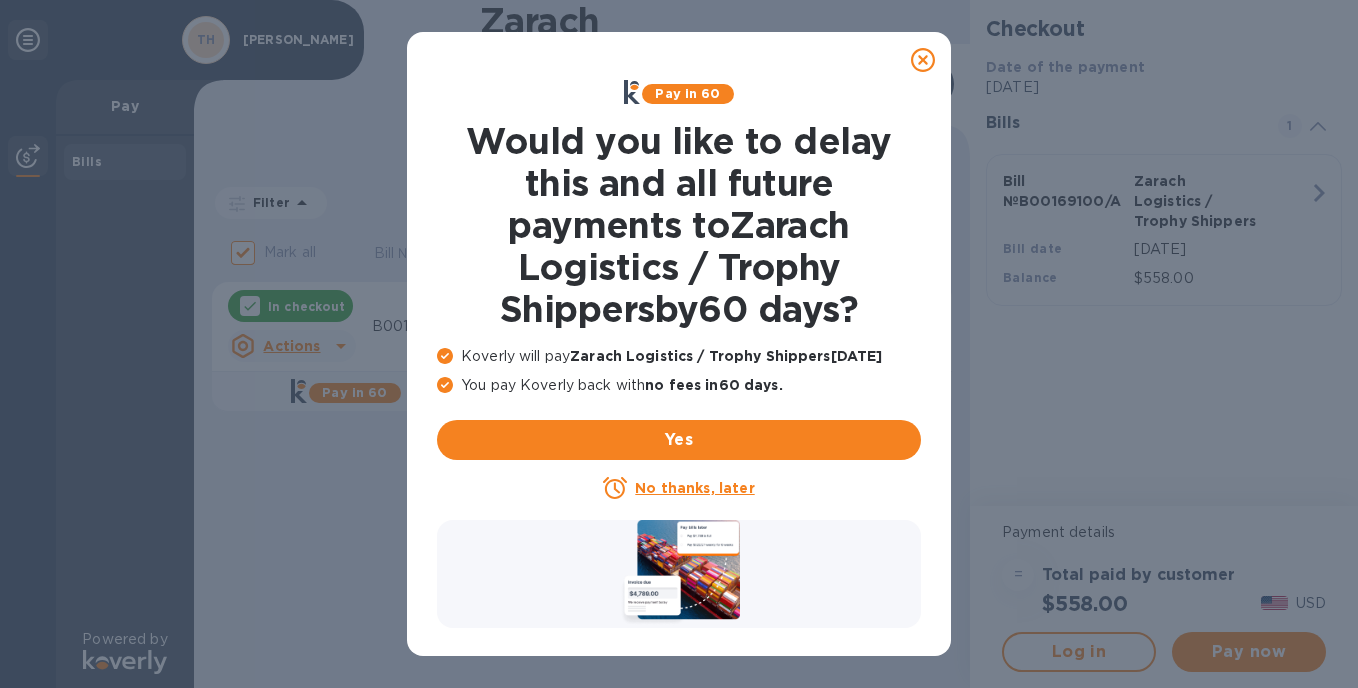 click on "No thanks, later" at bounding box center (694, 488) 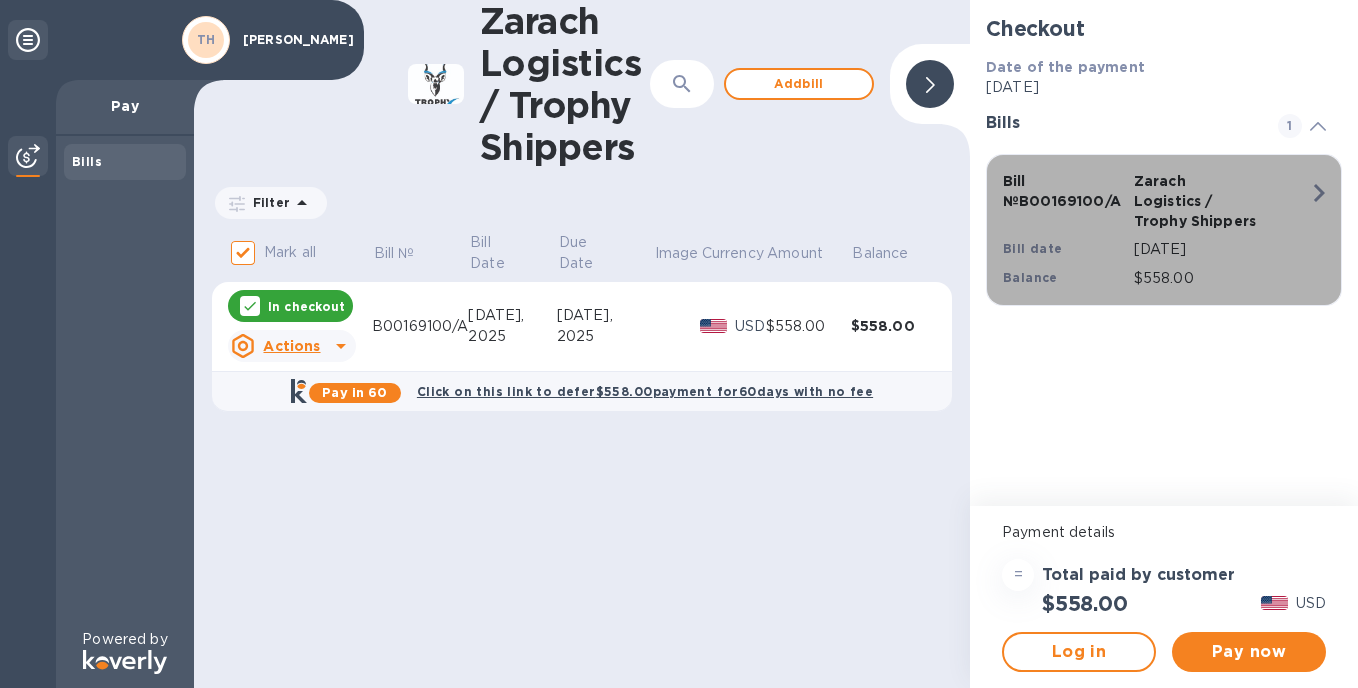 click on "Bill № B00169100/A Zarach Logistics / Trophy Shippers Bill date [DATE] Balance $558.00" at bounding box center [1160, 230] 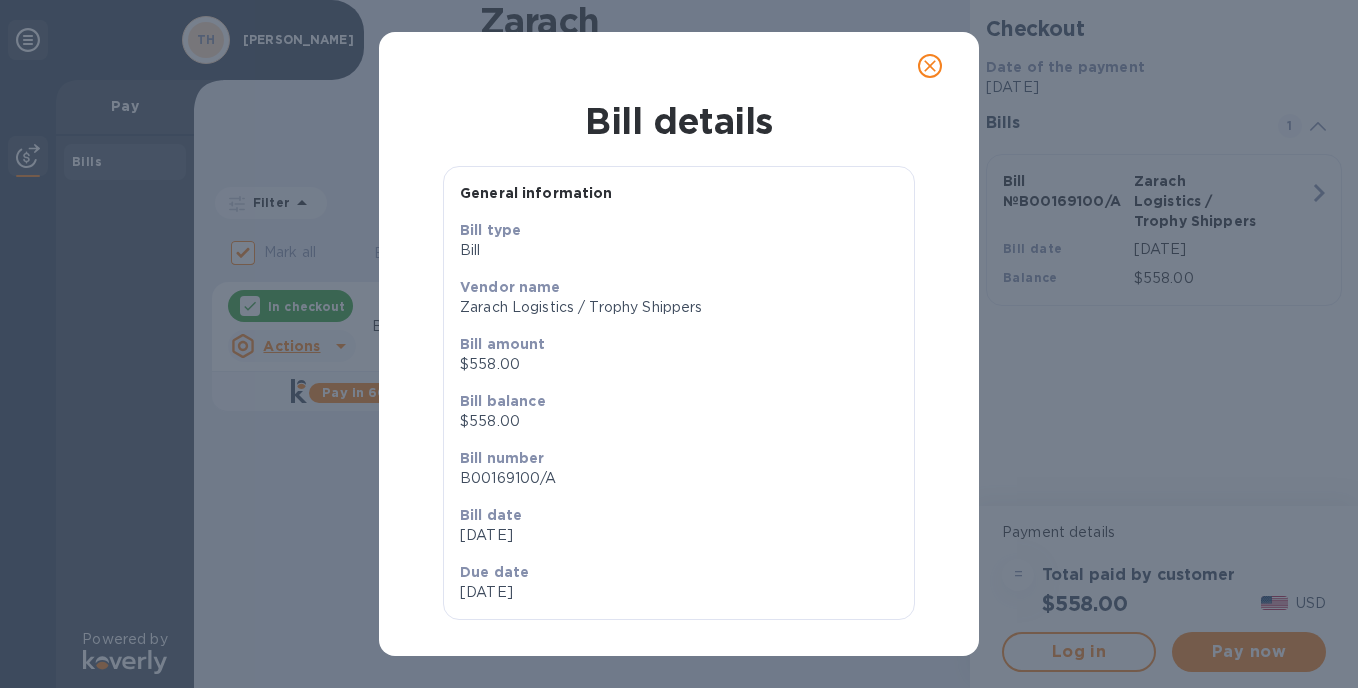 scroll, scrollTop: 0, scrollLeft: 0, axis: both 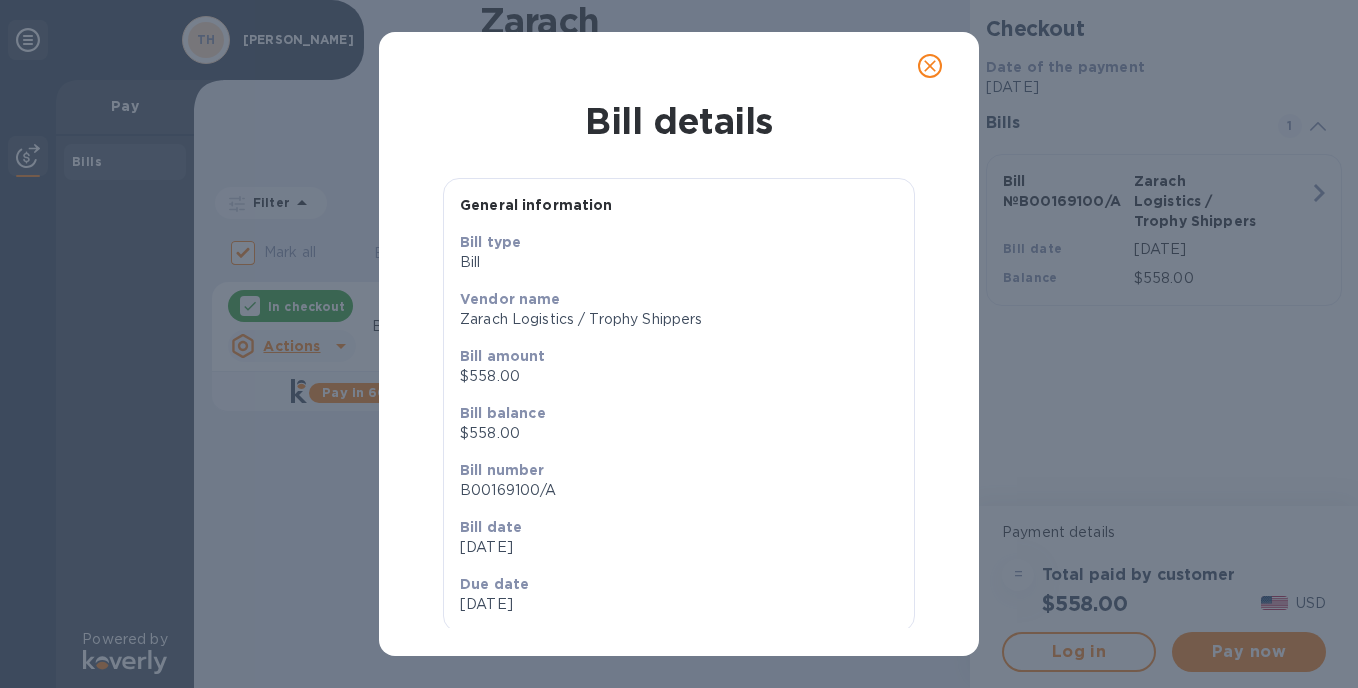click 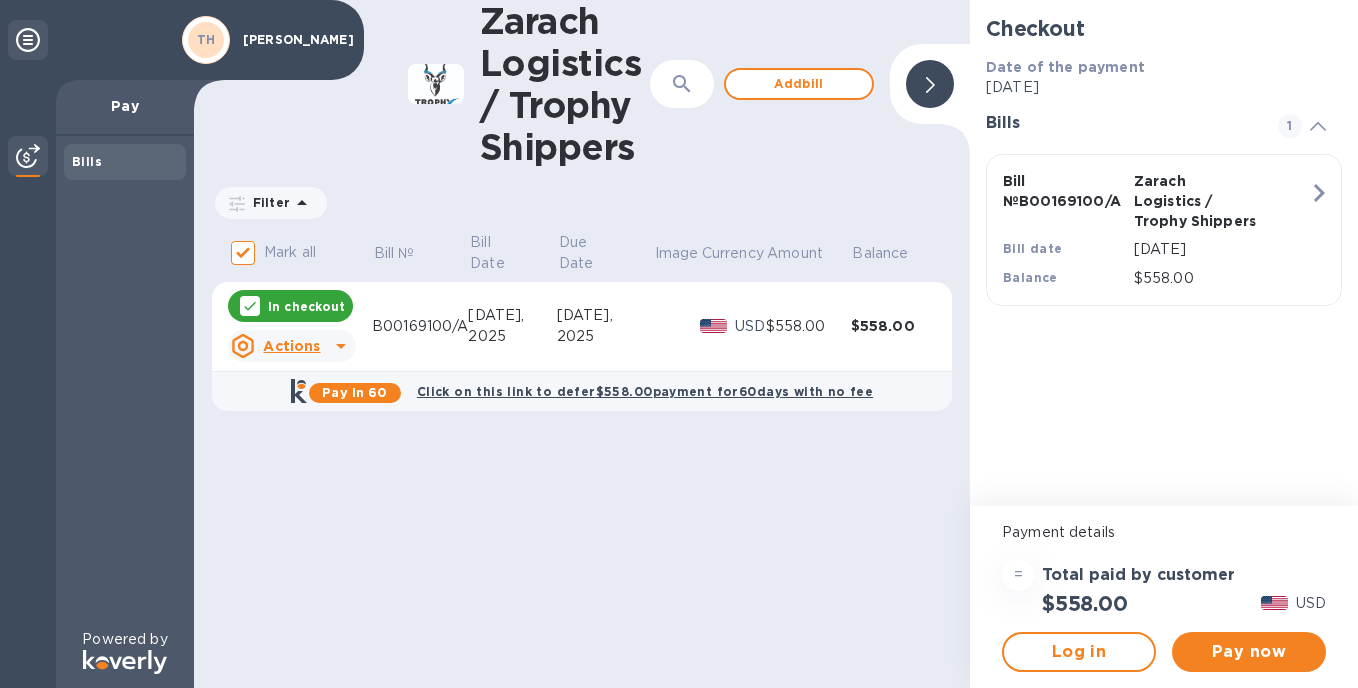 click on "Zarach Logistics / Trophy Shippers ​ Add   bill Filter Amount   Mark all Bill № Bill Date Due Date Image Currency Amount Balance In checkout Actions B00169100/A [DATE] [DATE] USD $558.00 $558.00 Pay in 60 Click on this link to defer  $558.00  payment for  60  days with no fee" at bounding box center [582, 344] 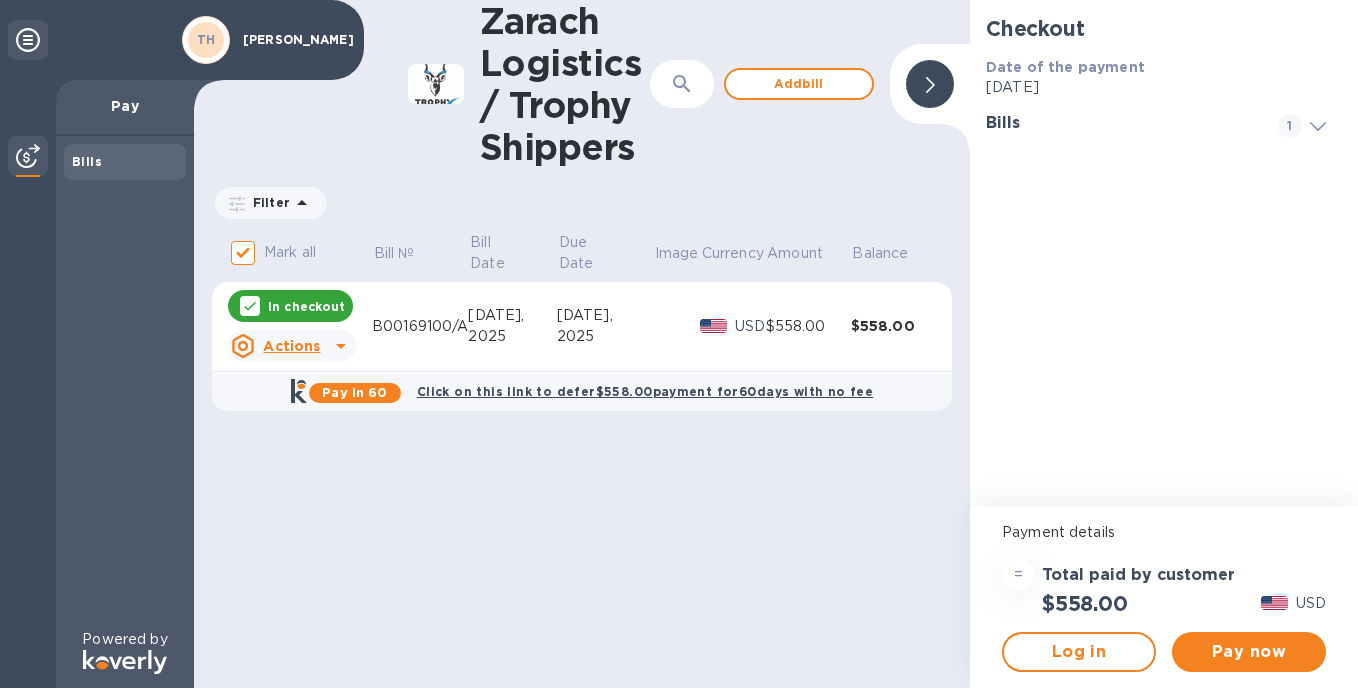 click 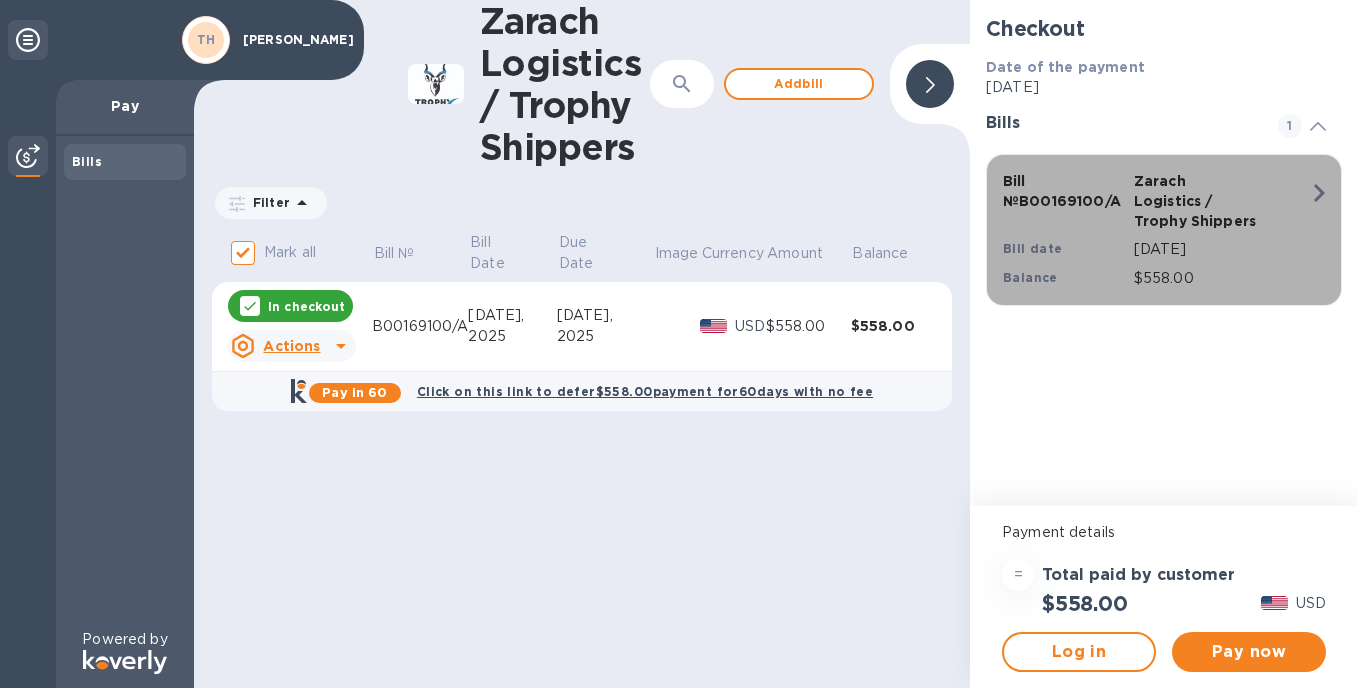click 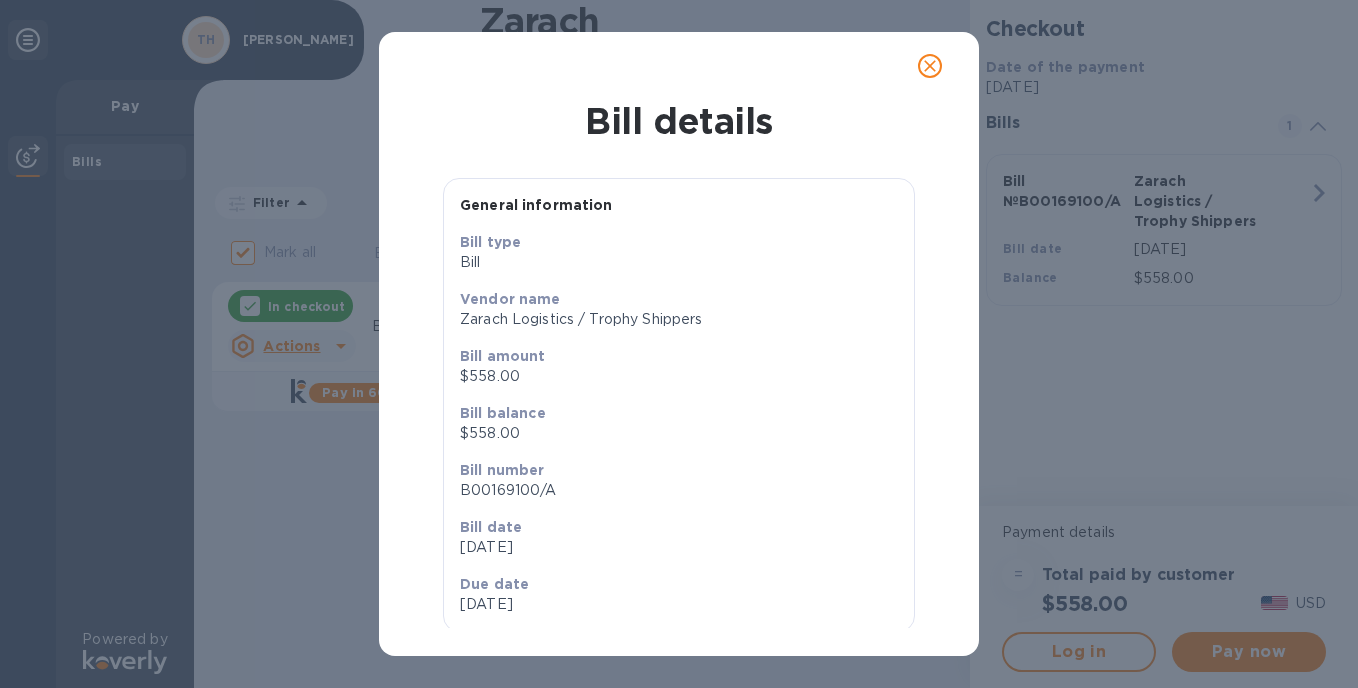 scroll, scrollTop: 24, scrollLeft: 0, axis: vertical 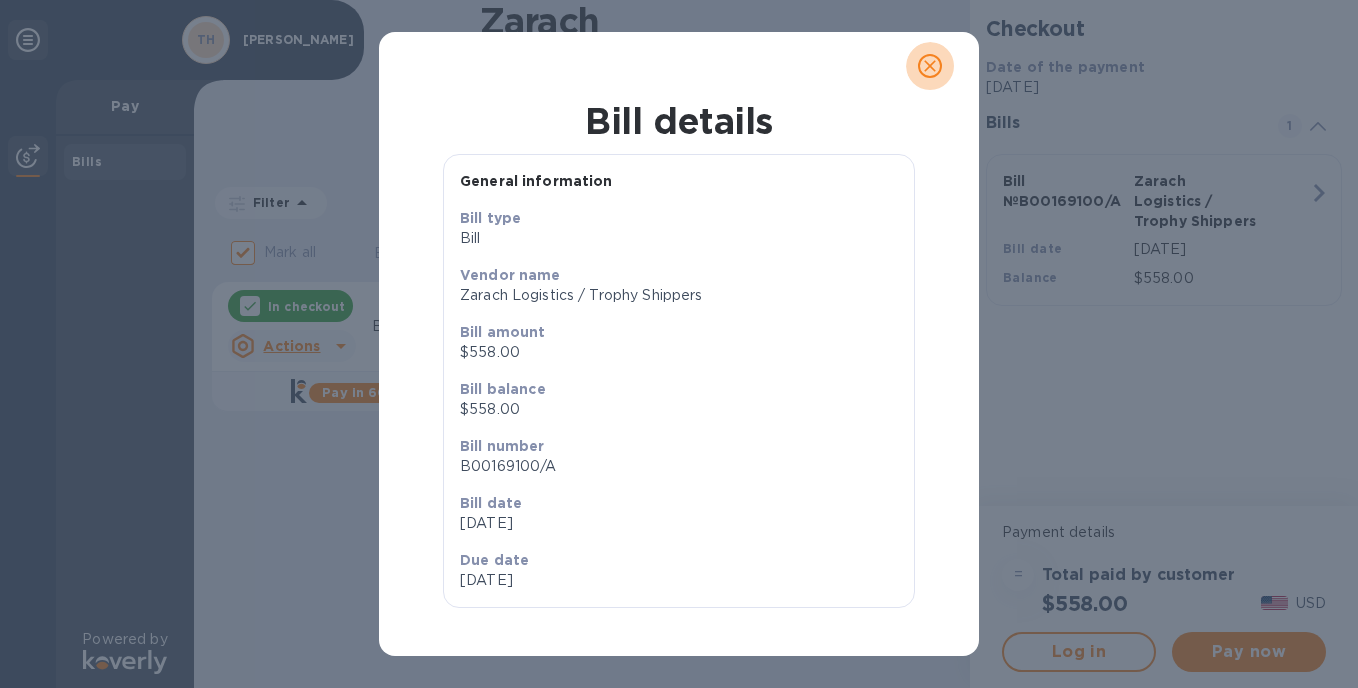 click 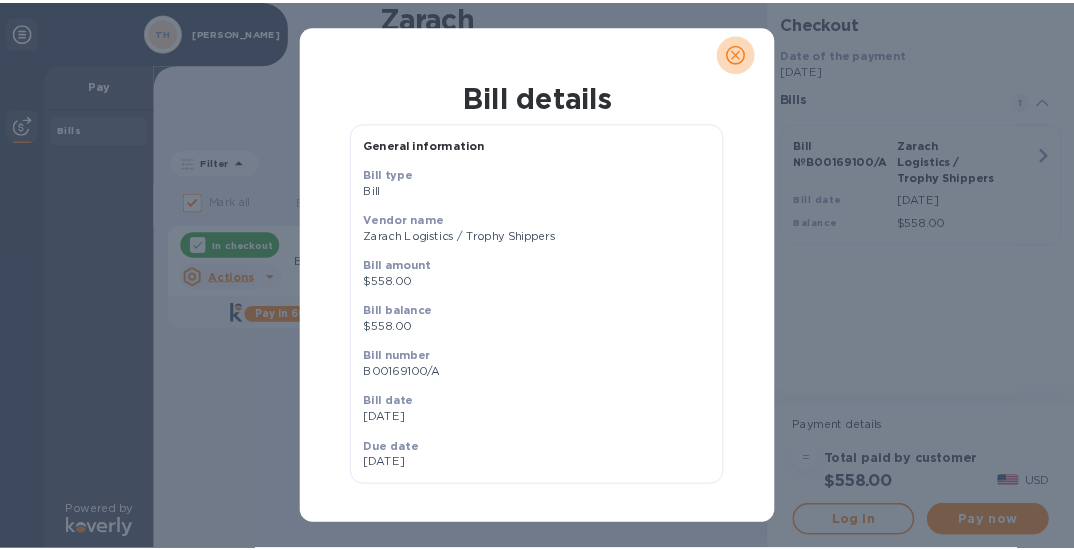 scroll, scrollTop: 0, scrollLeft: 0, axis: both 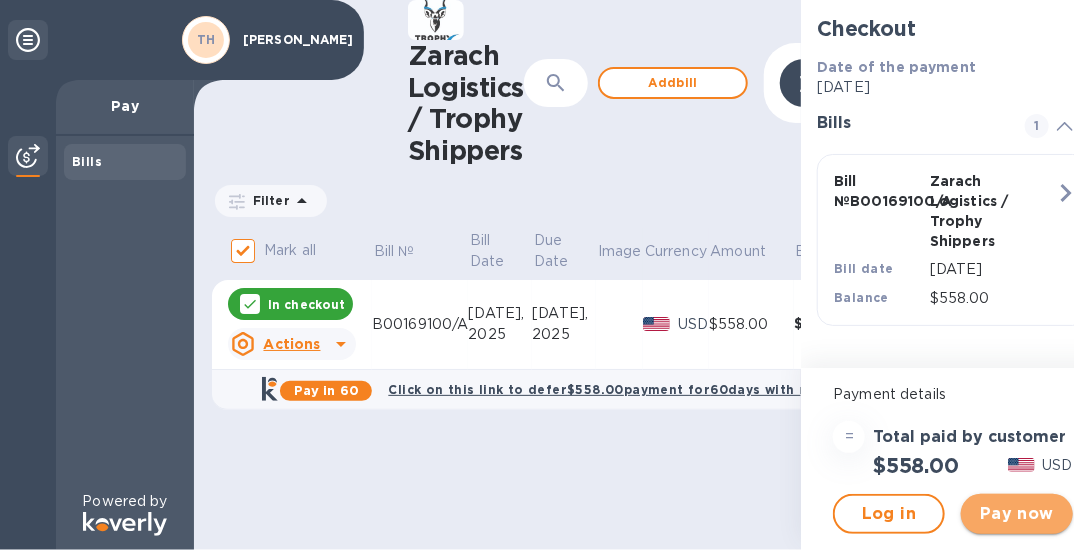 click on "Pay now" at bounding box center (1017, 514) 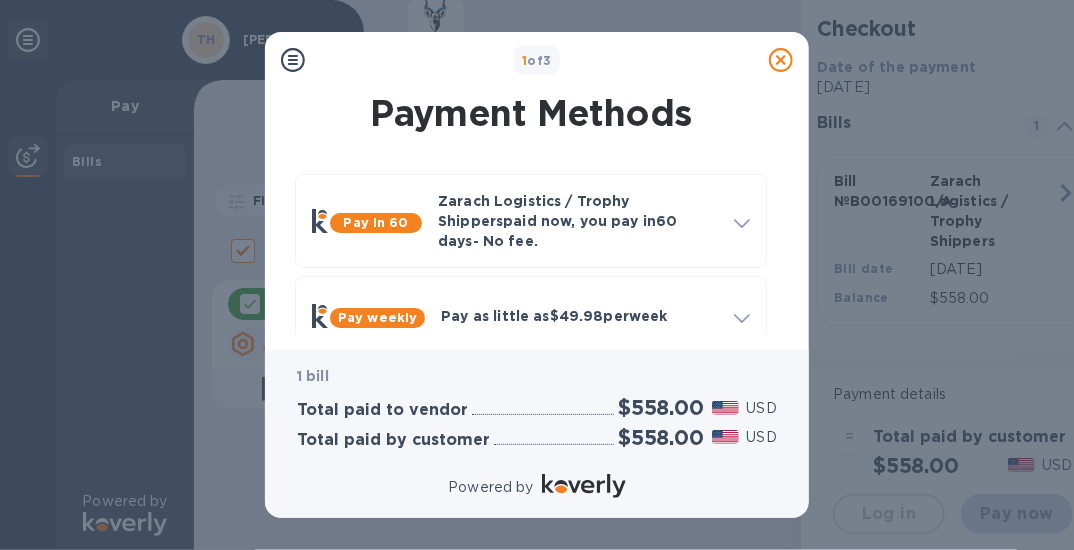 scroll, scrollTop: 12, scrollLeft: 0, axis: vertical 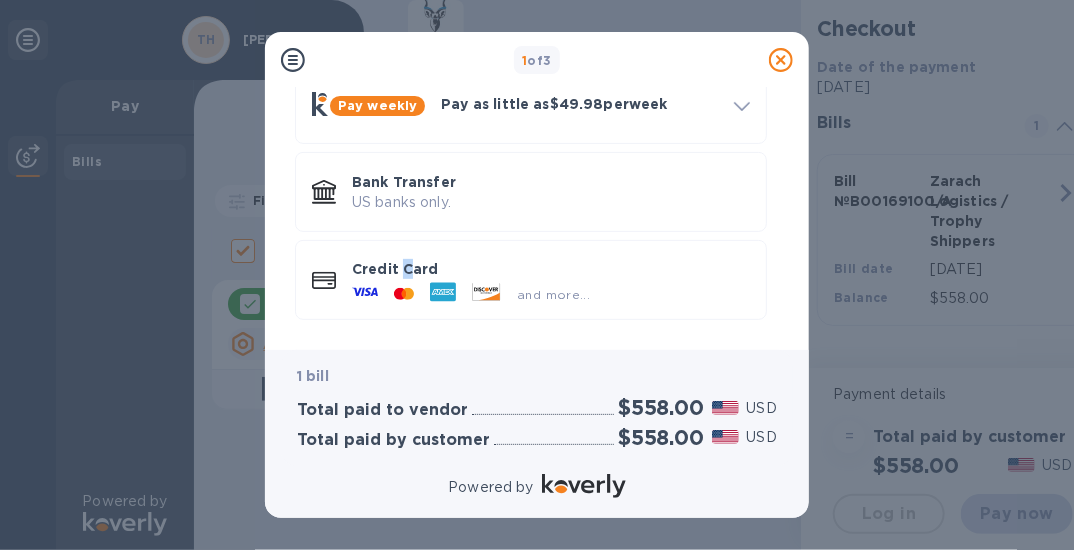 click on "Credit Card" at bounding box center [551, 269] 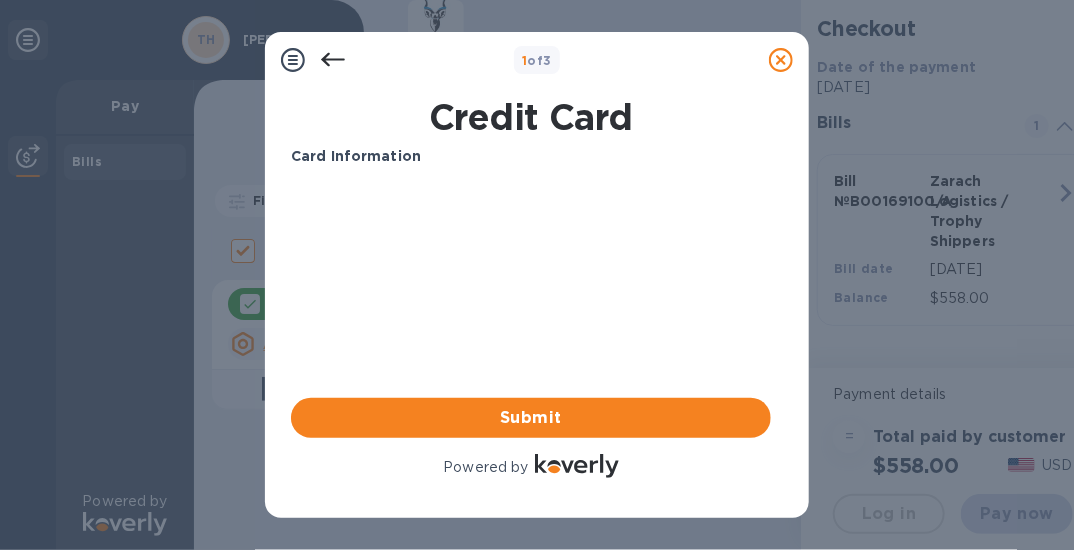 scroll, scrollTop: 0, scrollLeft: 0, axis: both 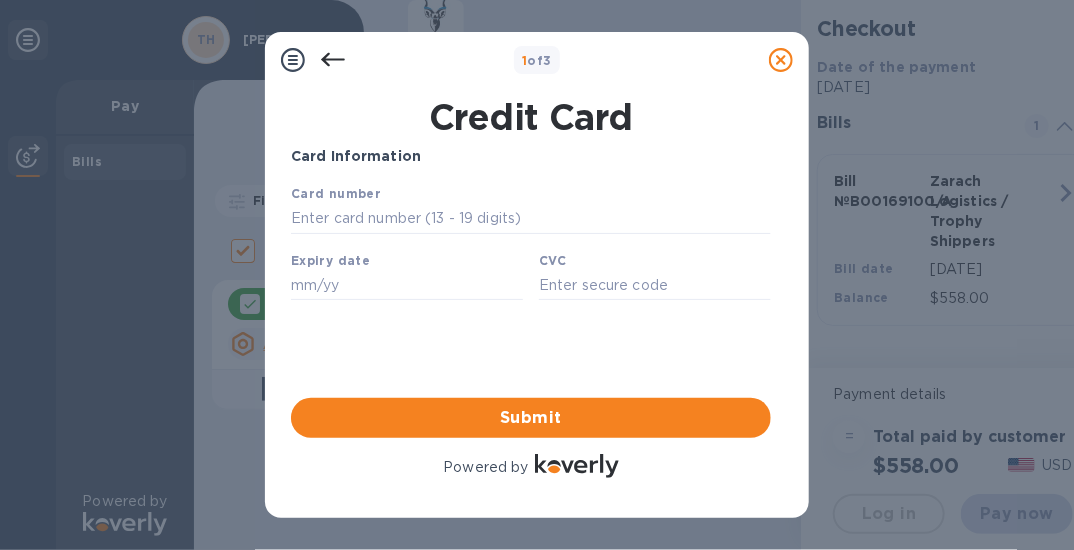 click on "Card Information" at bounding box center [356, 156] 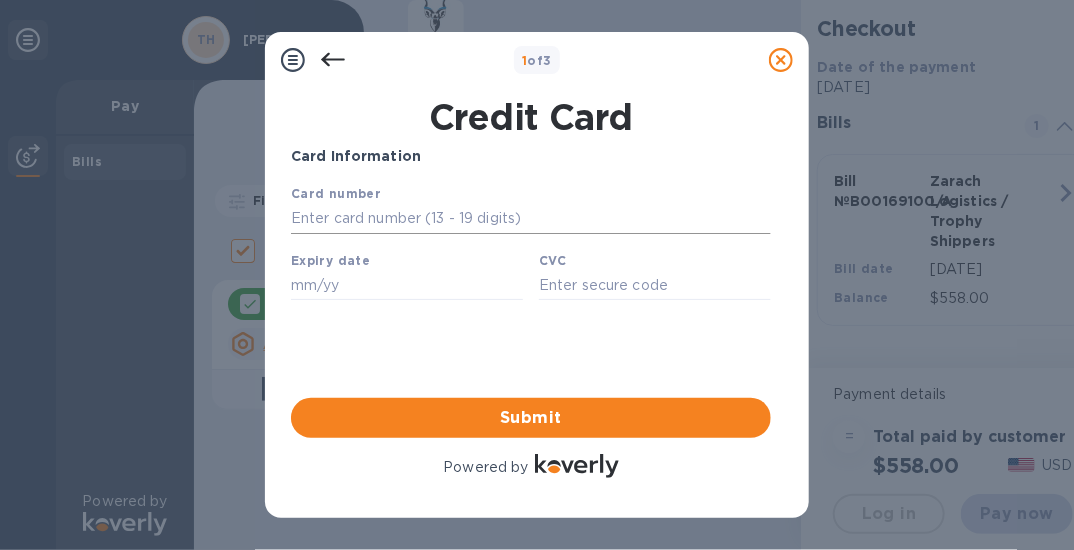 click at bounding box center [530, 218] 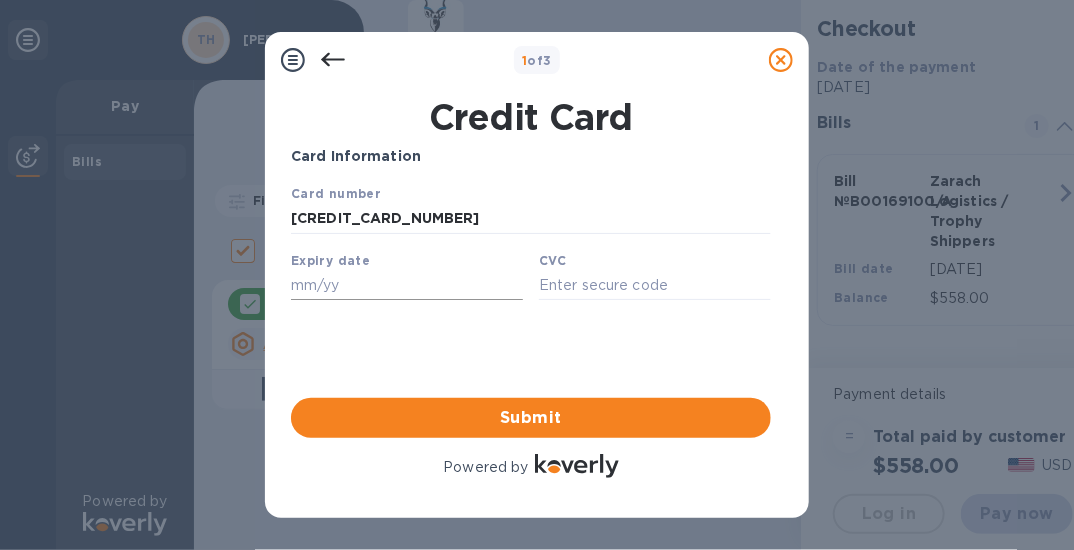 type on "[CREDIT_CARD_NUMBER]" 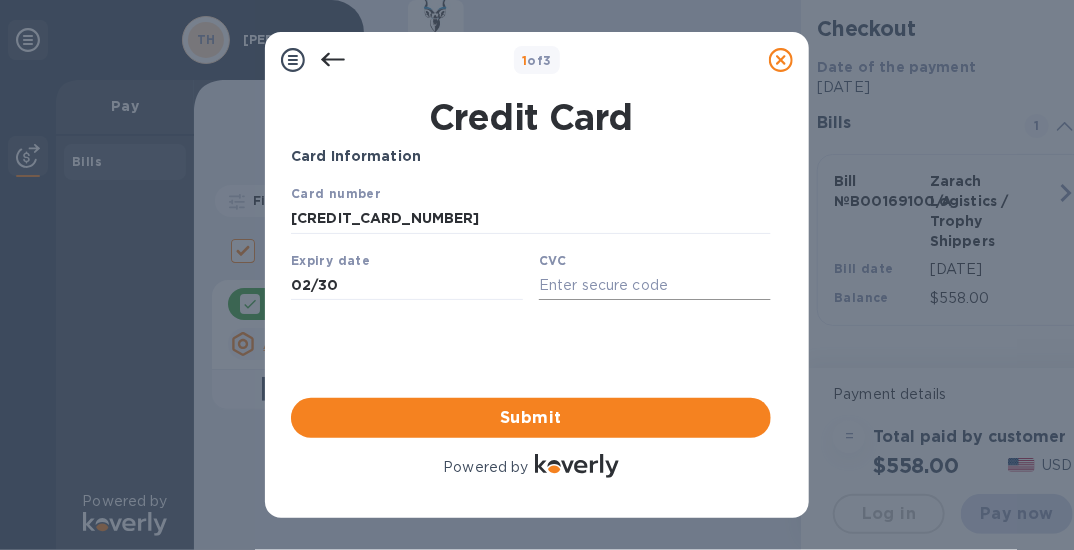 type on "02/30" 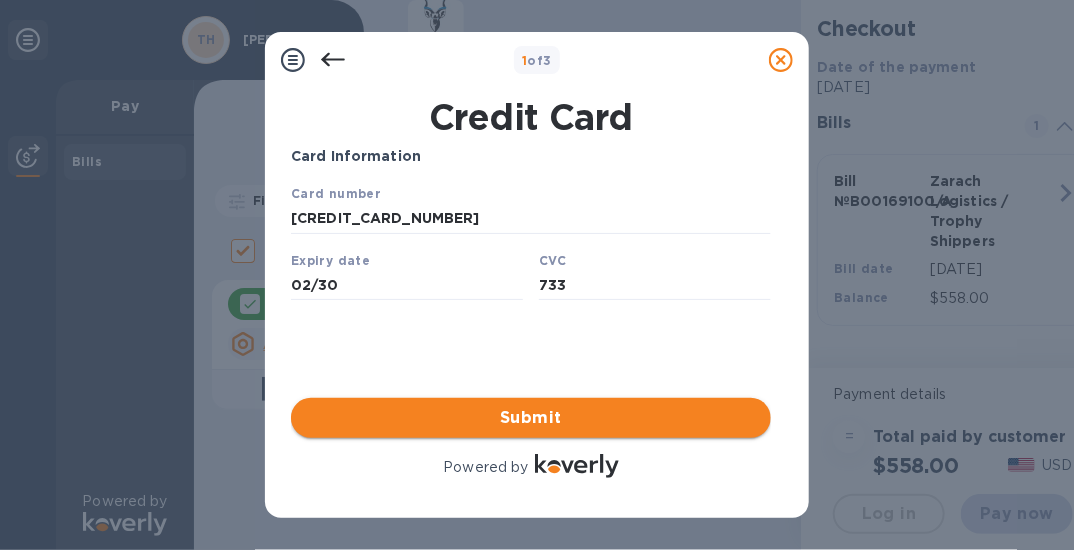 type on "733" 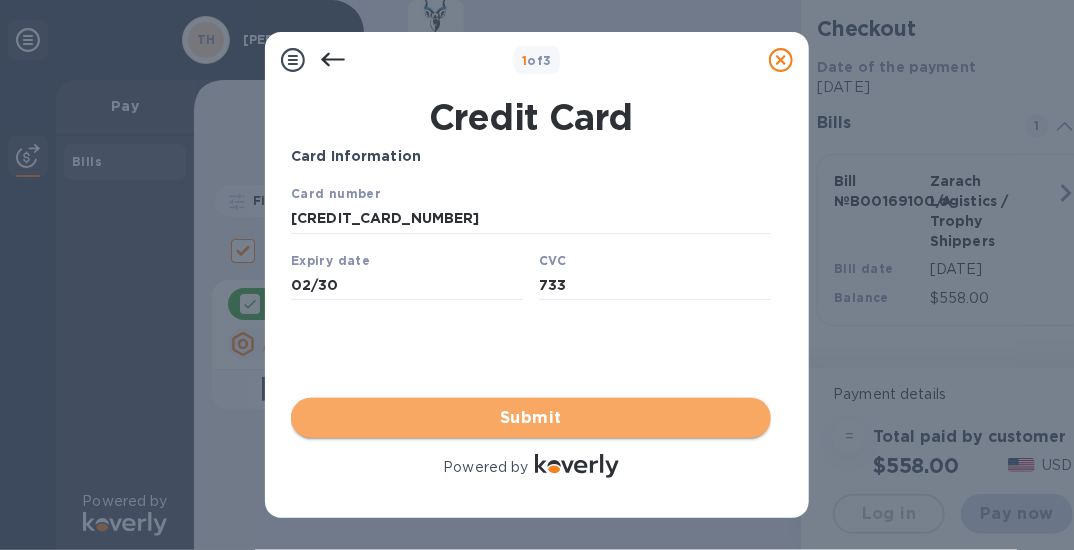 click on "Submit" at bounding box center (531, 418) 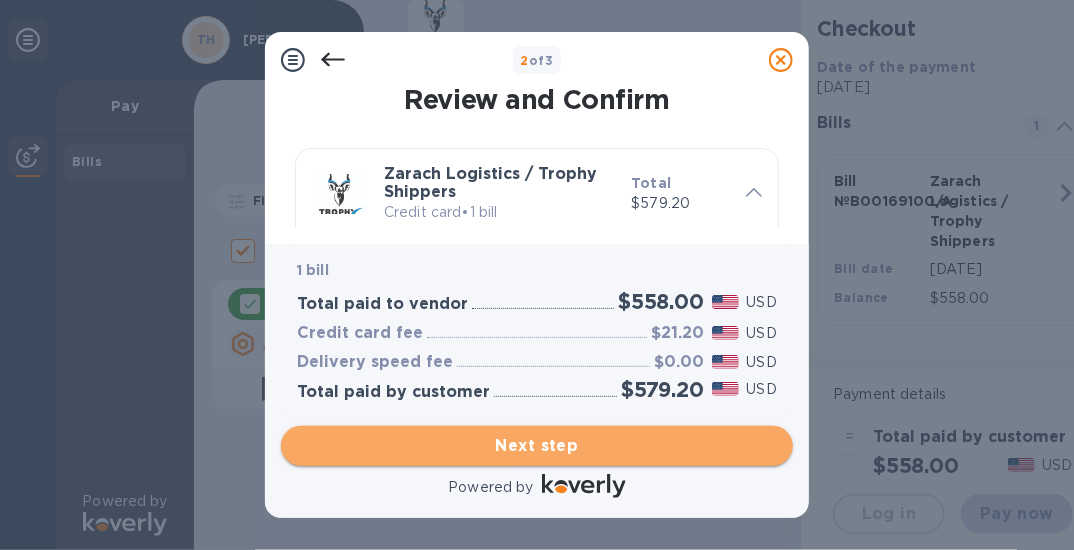 click on "Next step" at bounding box center [537, 446] 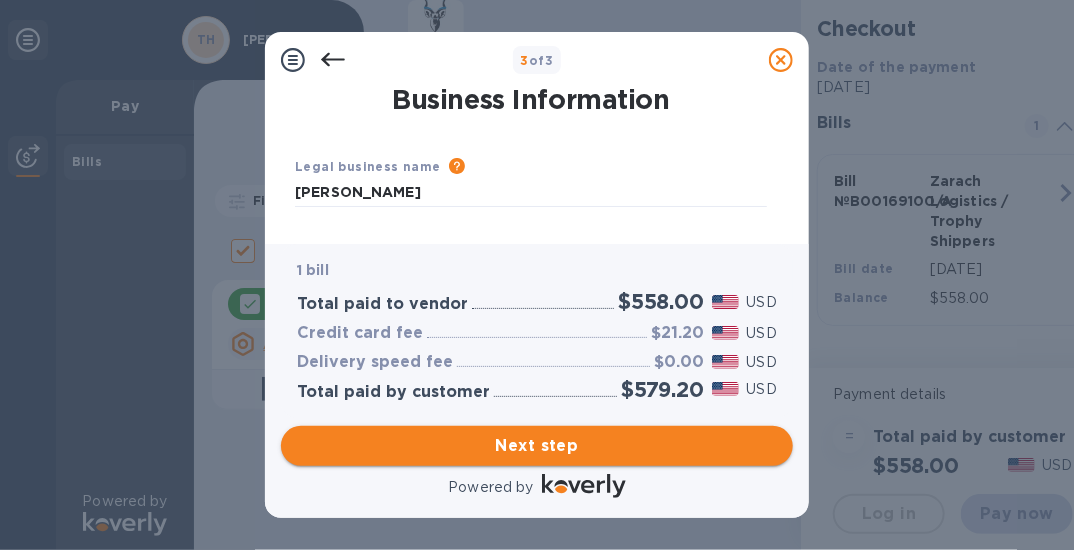 type on "[GEOGRAPHIC_DATA]" 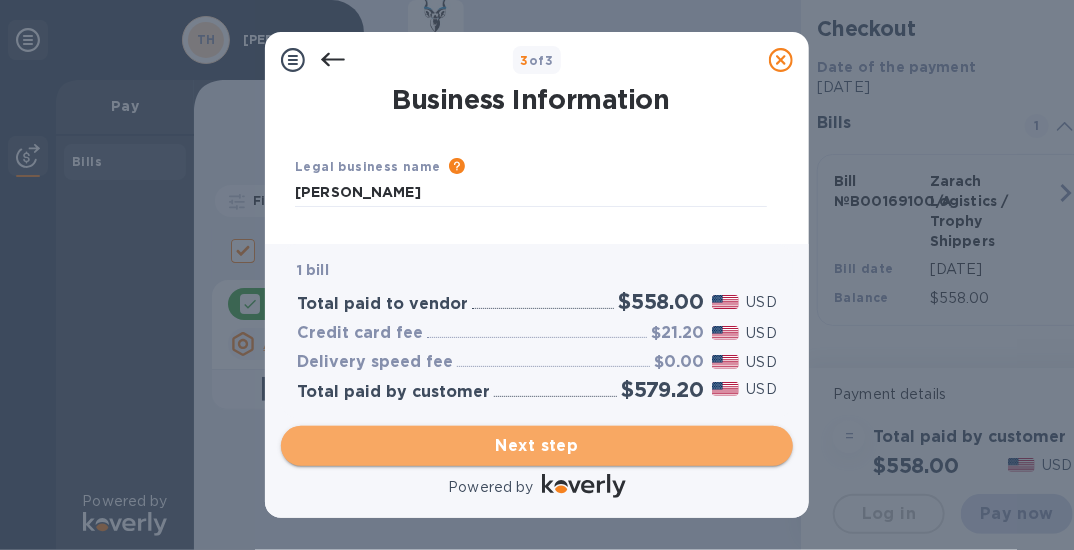 click on "Next step" at bounding box center [537, 446] 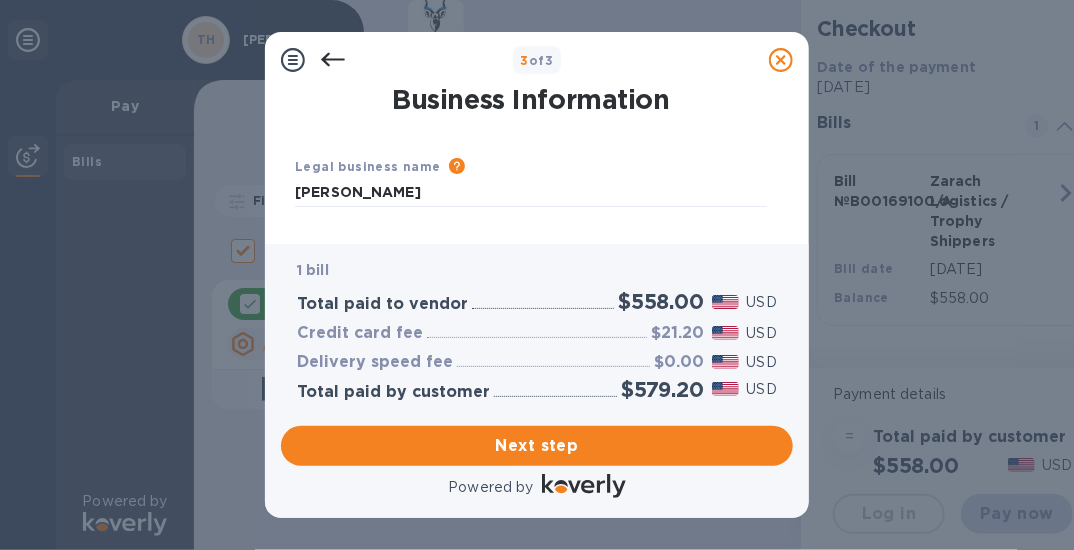 type 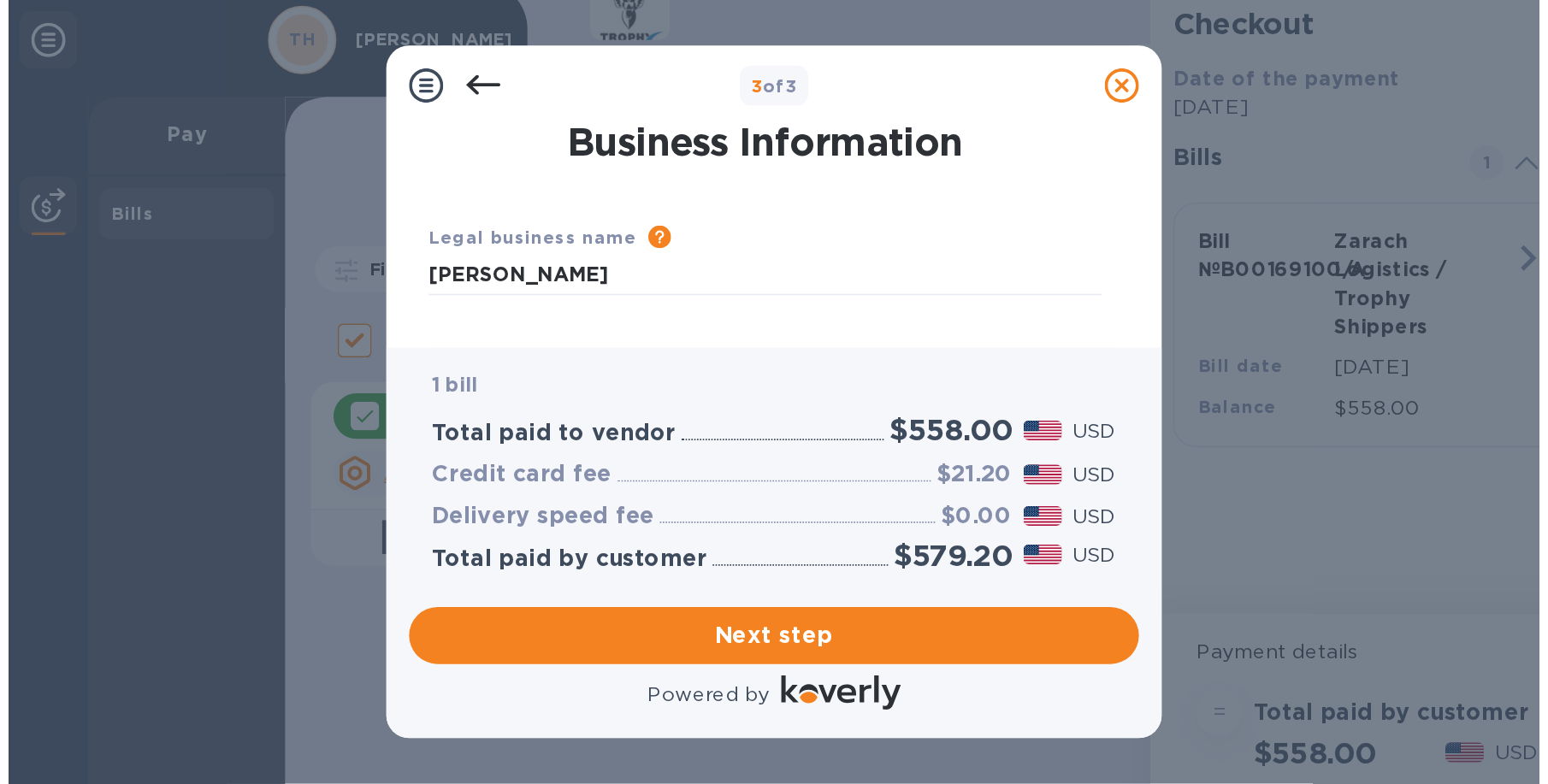 scroll, scrollTop: 0, scrollLeft: 0, axis: both 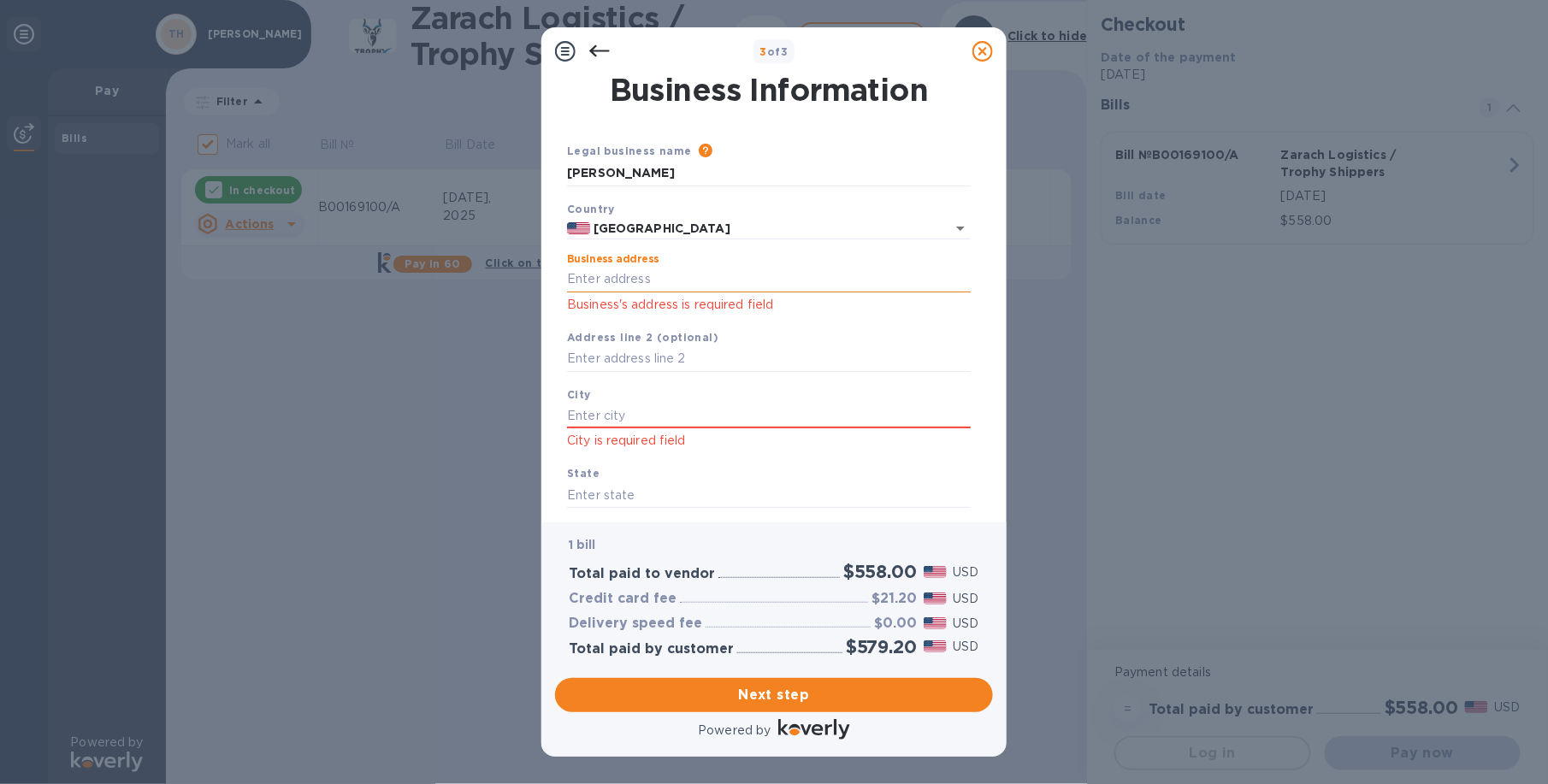 click on "Business address" at bounding box center (769, 280) 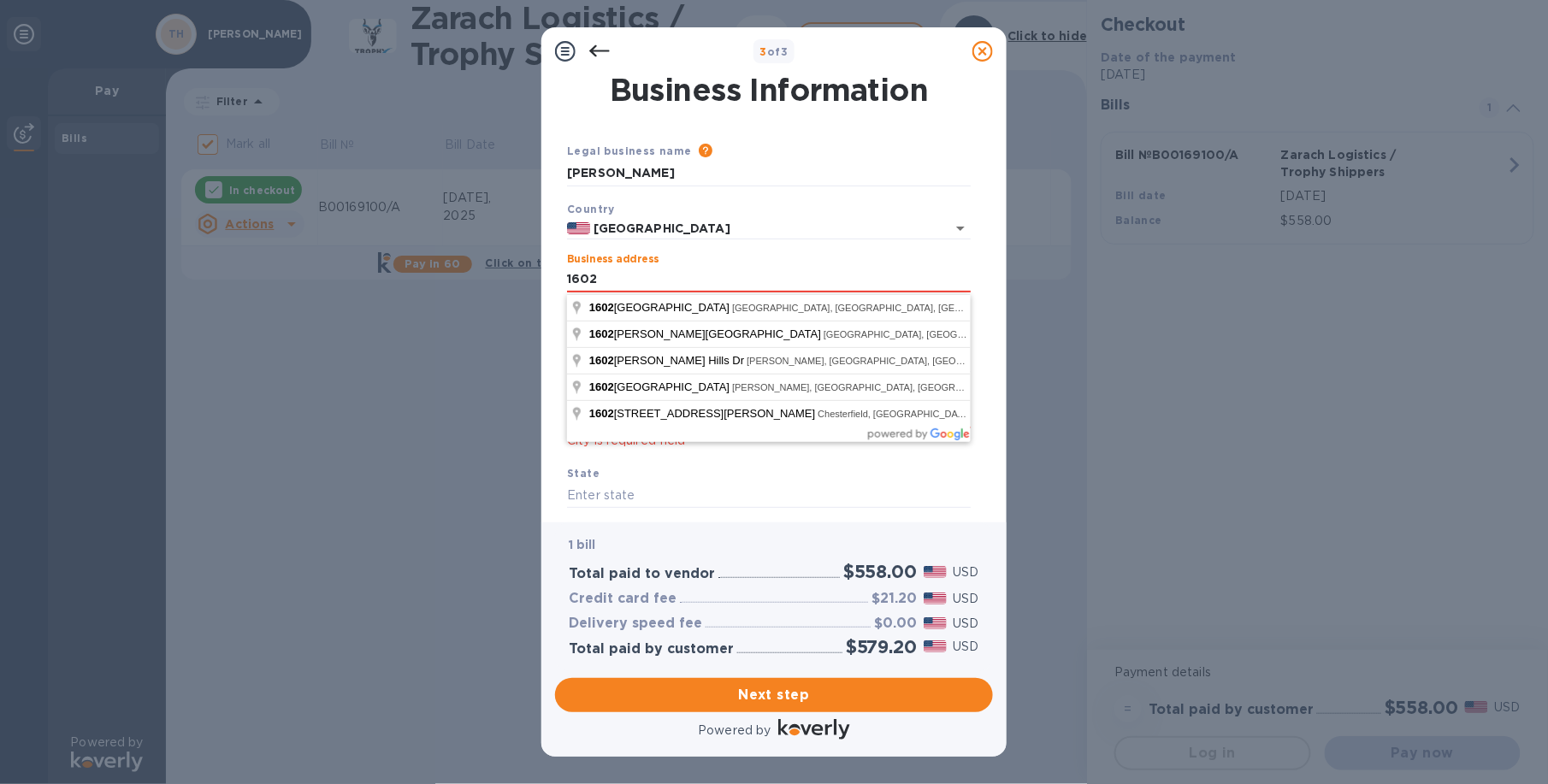 click on "3  of  3 Business Information Legal business name Please provide the legal name that appears on your SS-4 form issued by the IRS when the company was formed. [PERSON_NAME][GEOGRAPHIC_DATA] Business address 1602 Business's address is required field Address line 2 (optional) City City is required field State ZIP code ZIP-Code is required field Save 1 bill Total paid to vendor $558.00 USD Credit card fee $21.20 USD Delivery speed fee $0.00 USD Total paid by customer $579.20 USD Next step Powered by [STREET_ADDRESS] [STREET_ADDRESS][PERSON_NAME] [STREET_ADDRESS][PERSON_NAME][PERSON_NAME] [STREET_ADDRESS][PERSON_NAME] 1602 [STREET_ADDRESS][PERSON_NAME]" at bounding box center (774, 392) 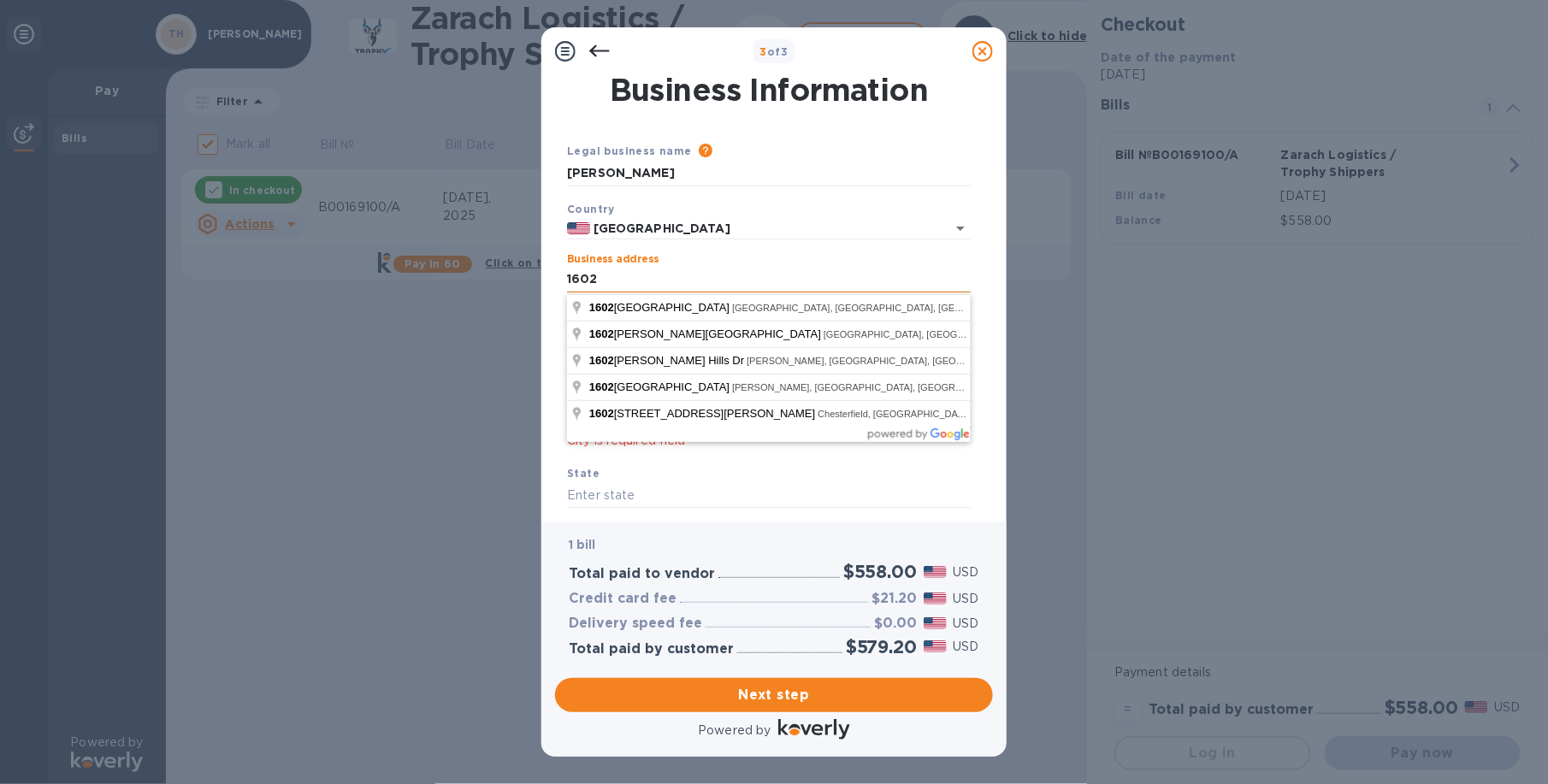 click on "1602" at bounding box center [769, 280] 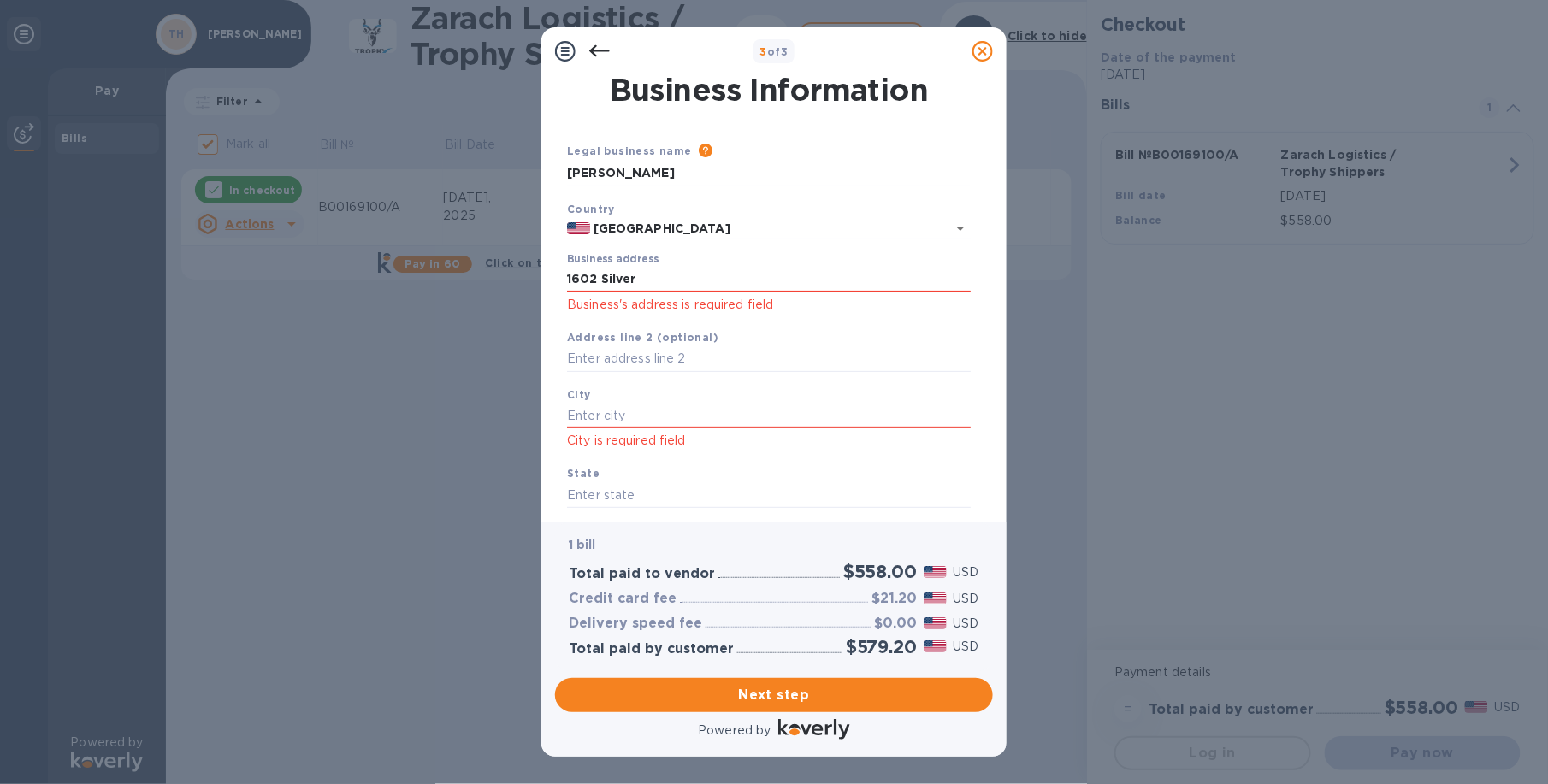 type on "[STREET_ADDRESS]" 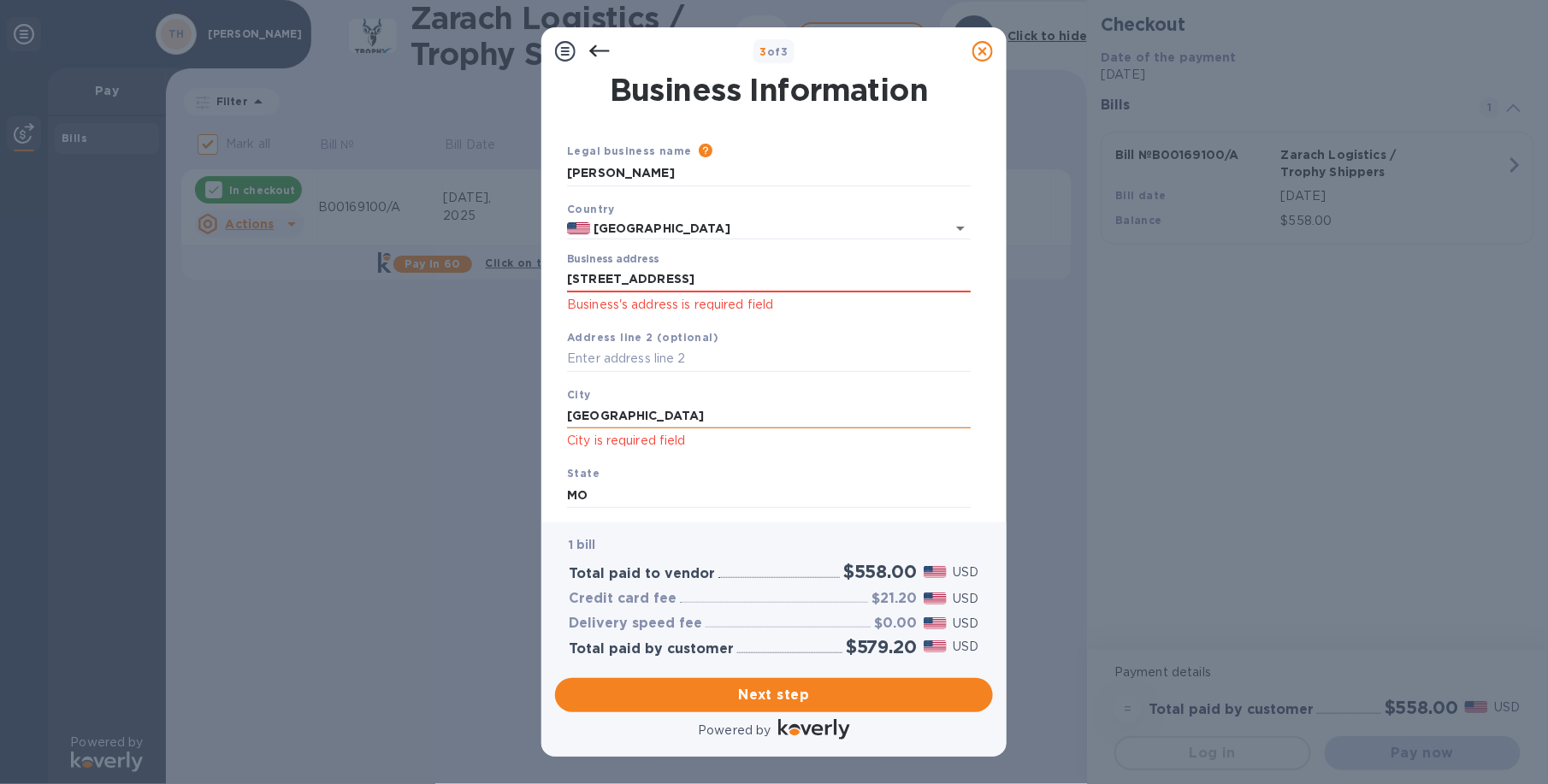 click on "[GEOGRAPHIC_DATA]" at bounding box center (769, 416) 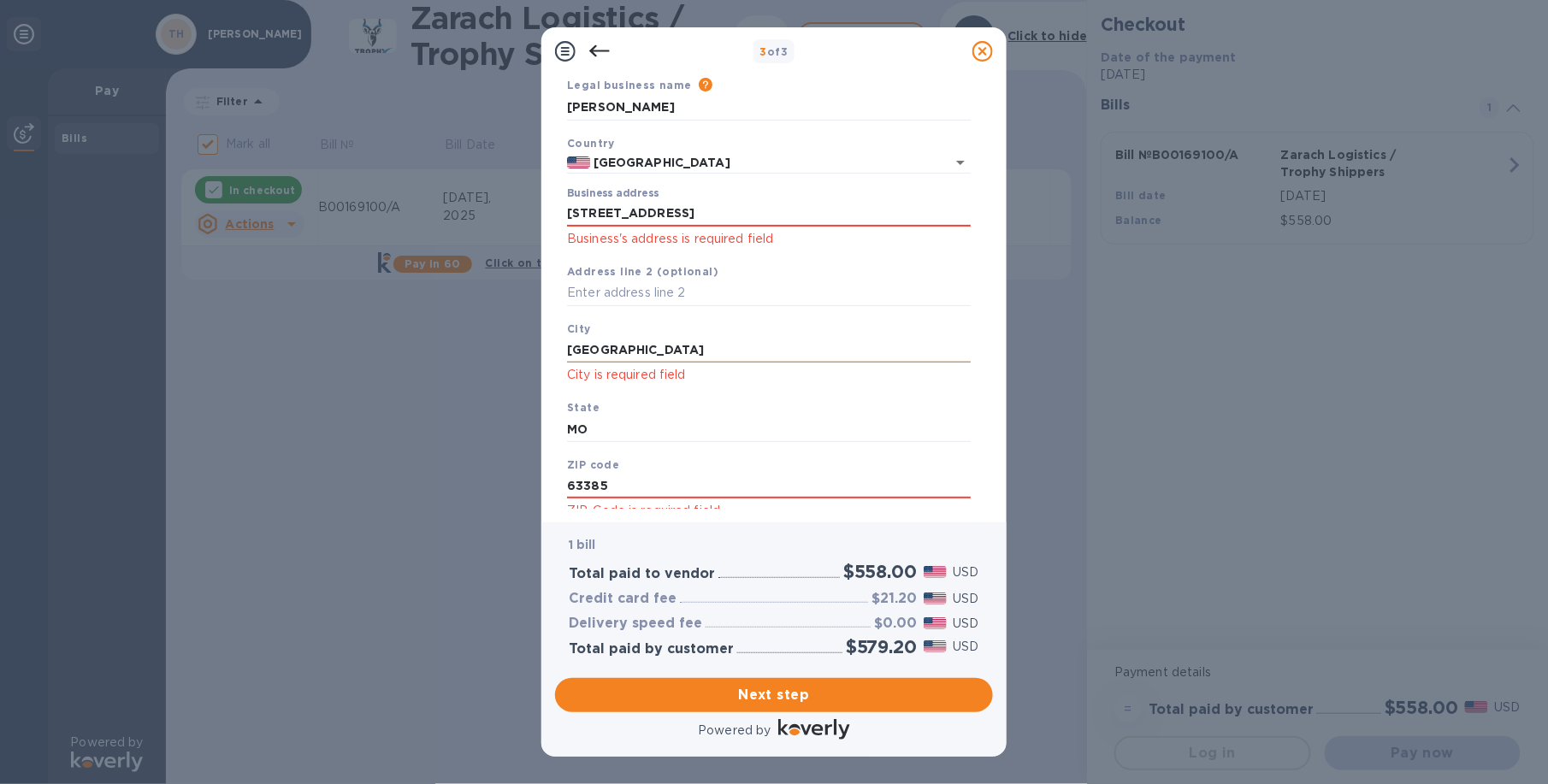 scroll, scrollTop: 127, scrollLeft: 0, axis: vertical 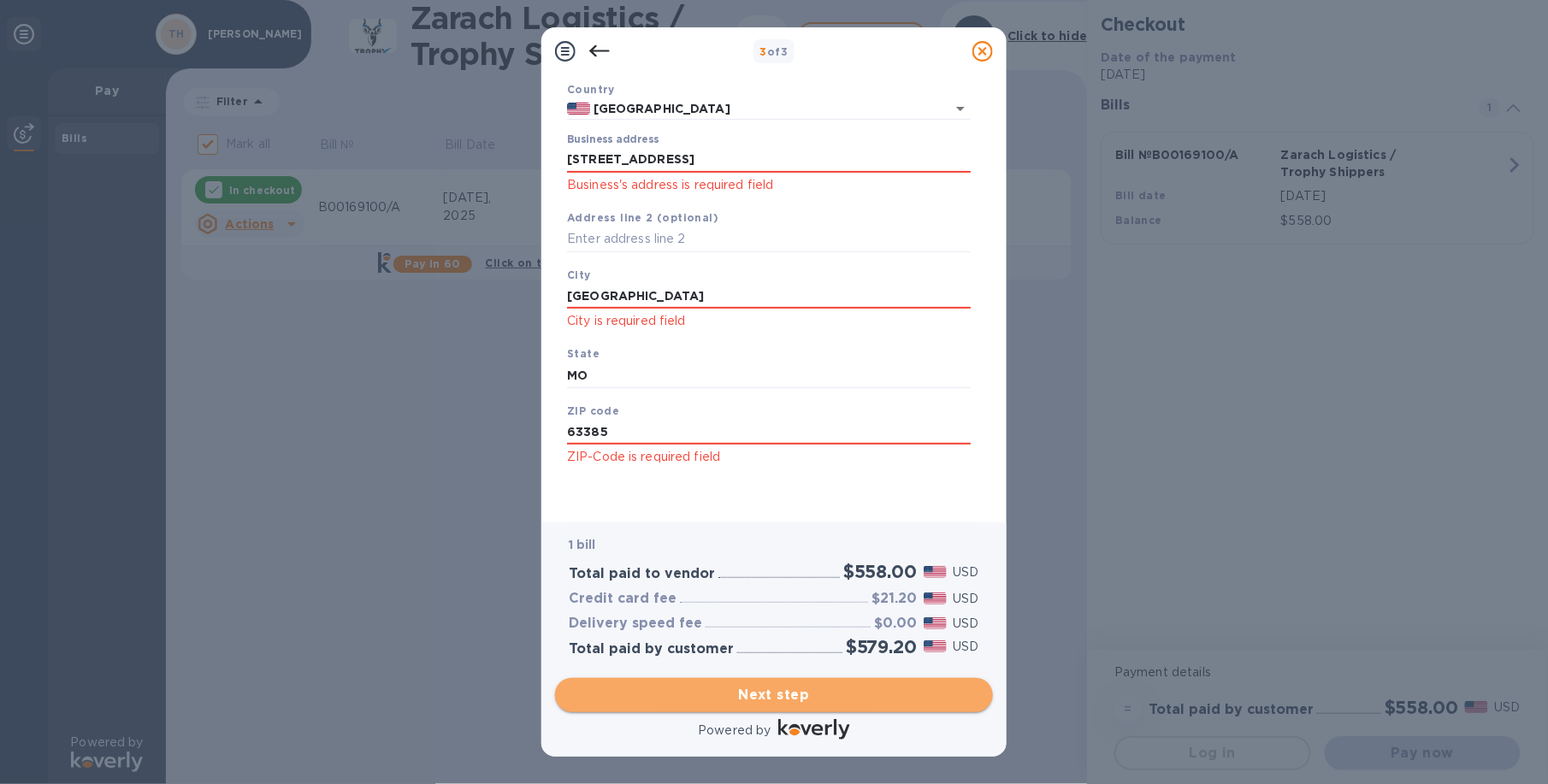 click on "Next step" at bounding box center [774, 695] 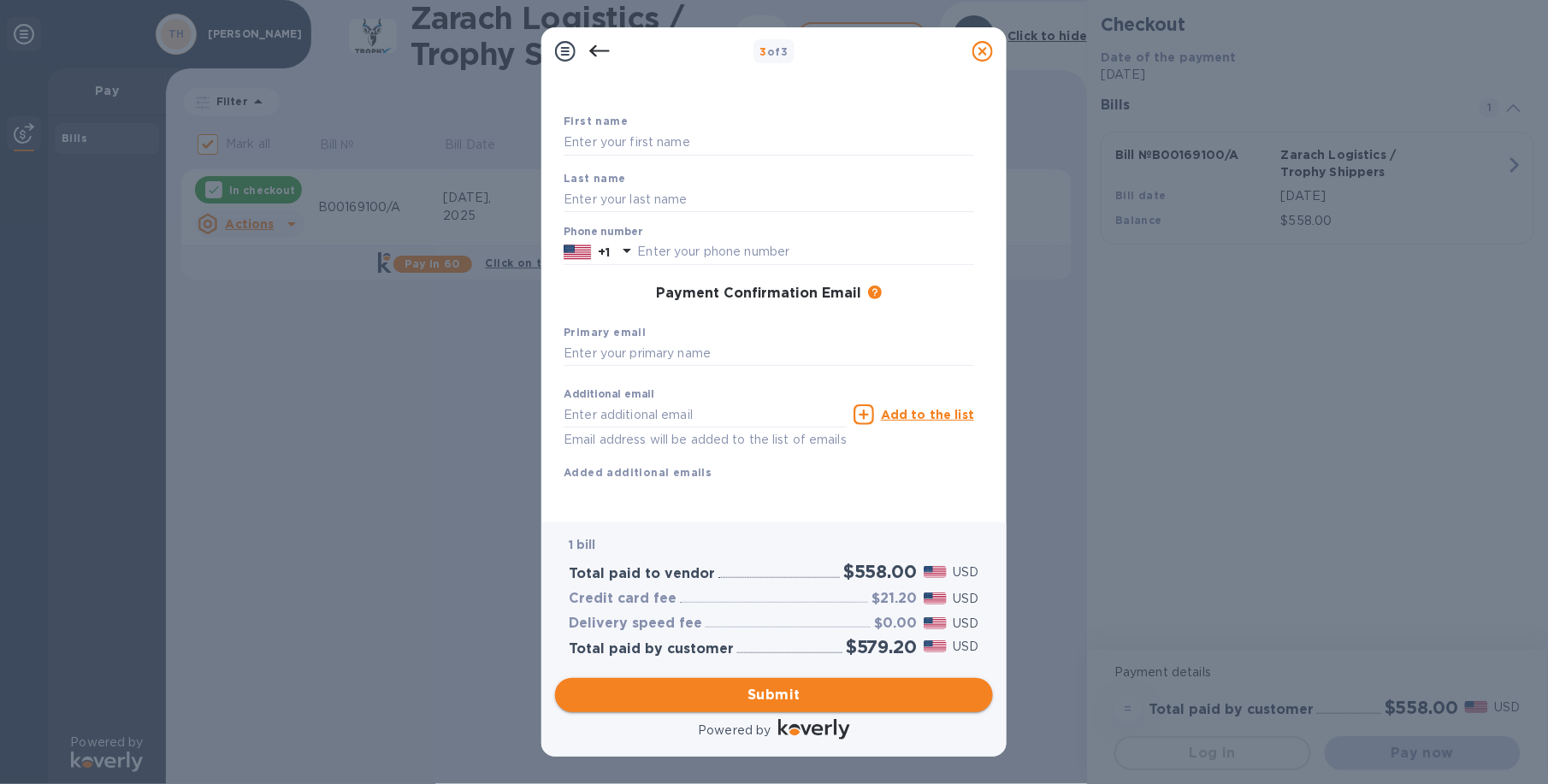 scroll, scrollTop: 97, scrollLeft: 0, axis: vertical 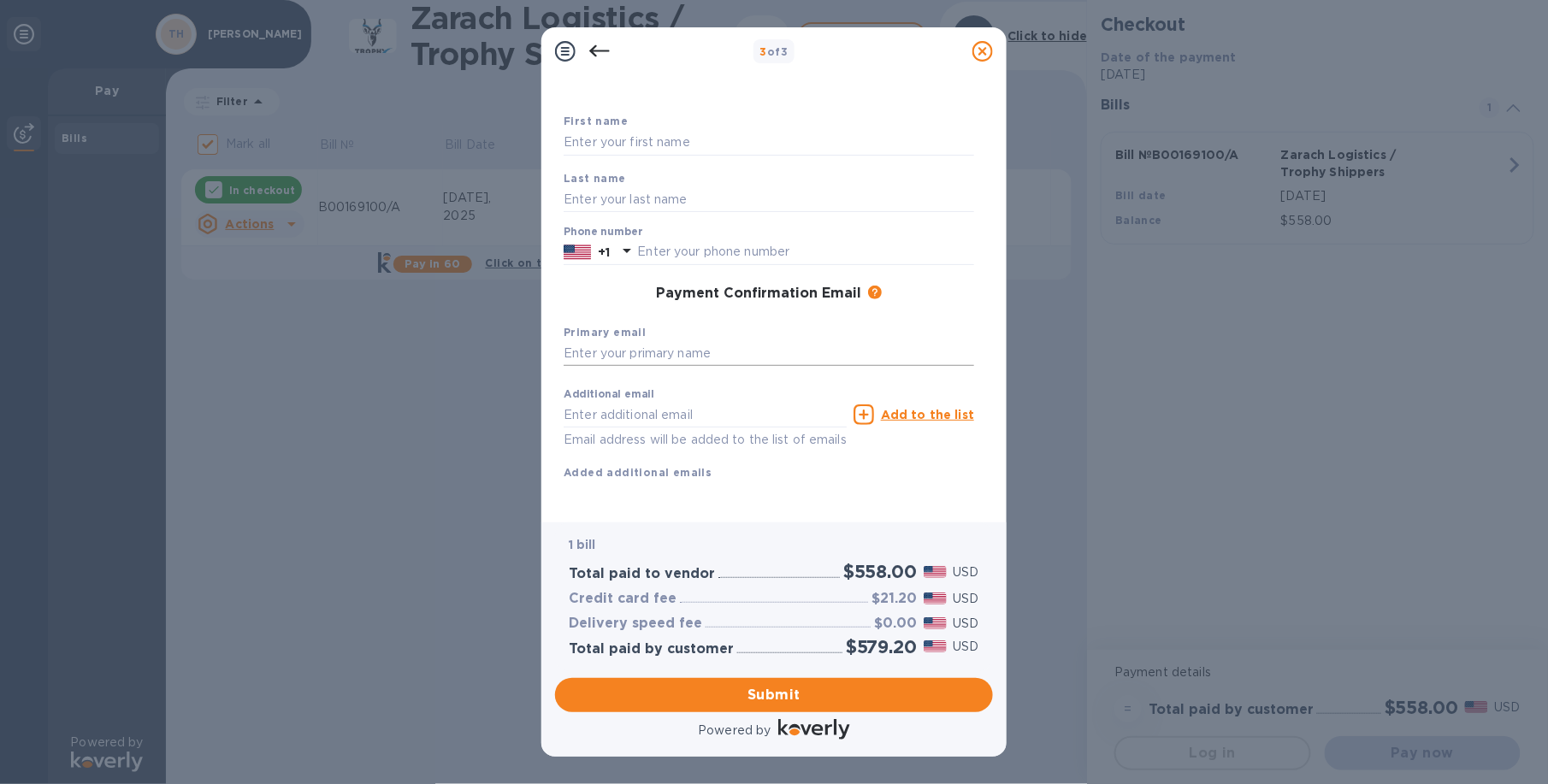 click at bounding box center (769, 354) 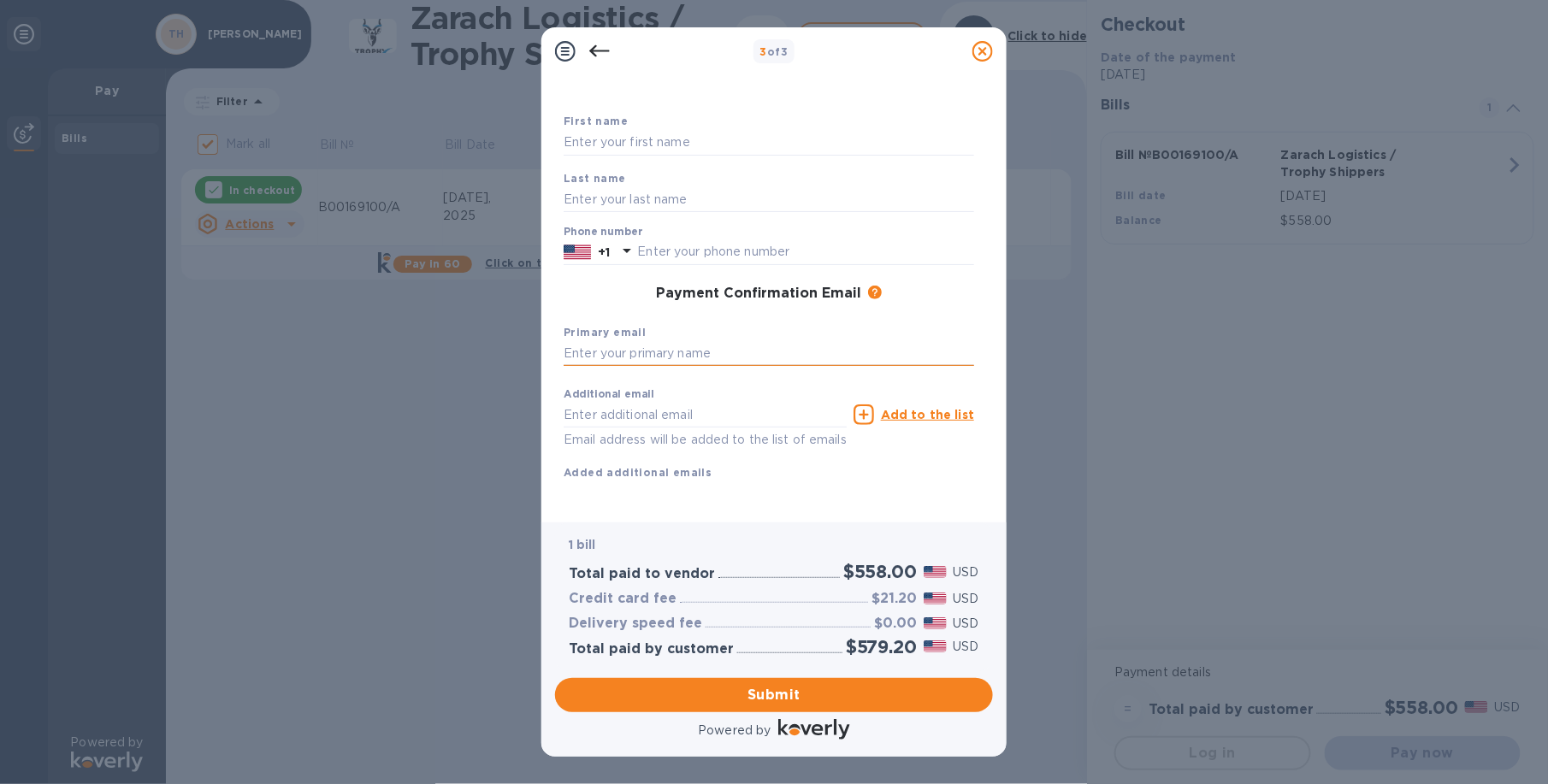 type on "[PERSON_NAME][EMAIL_ADDRESS][DOMAIN_NAME]" 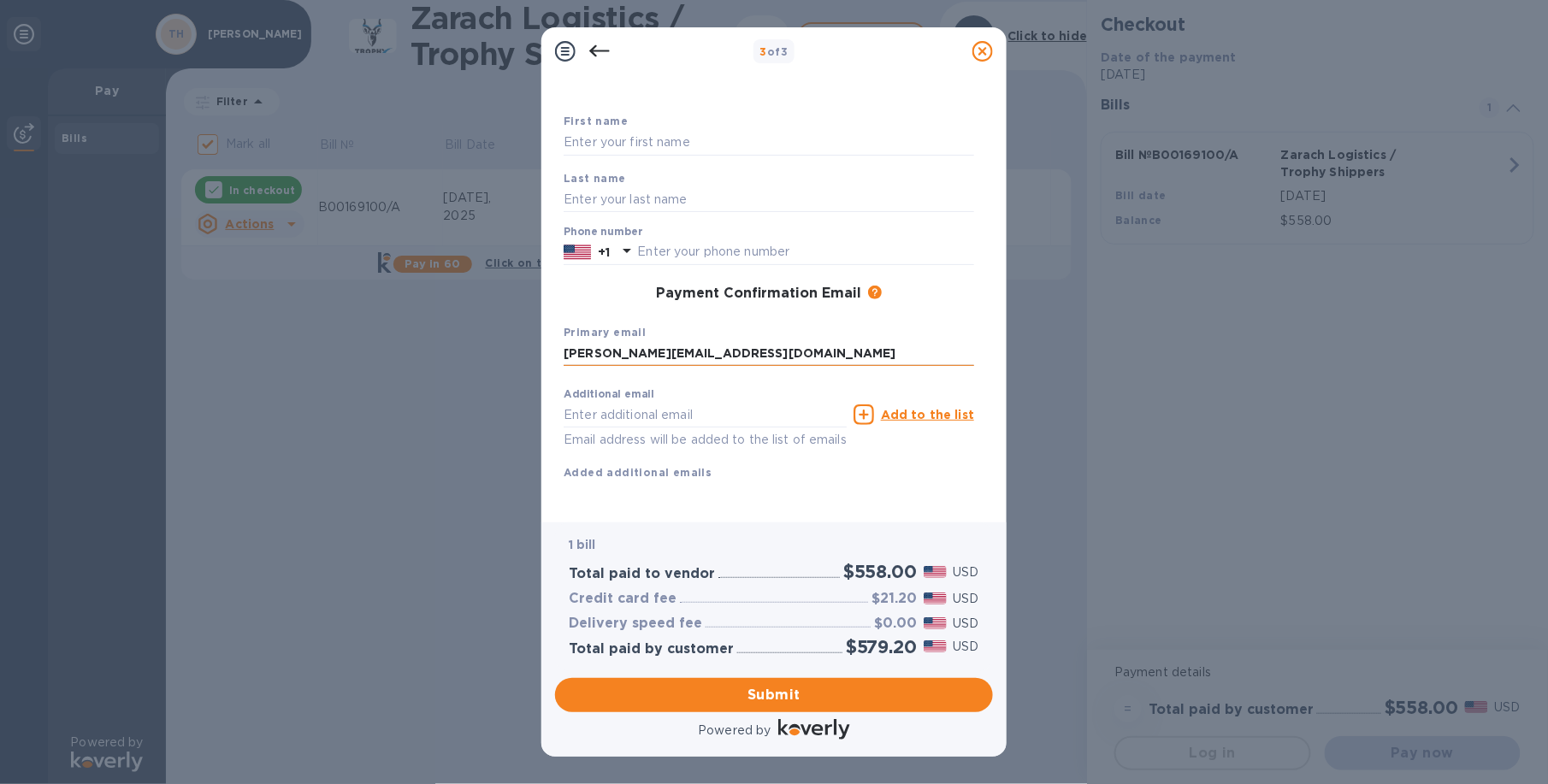 type on "[PERSON_NAME]" 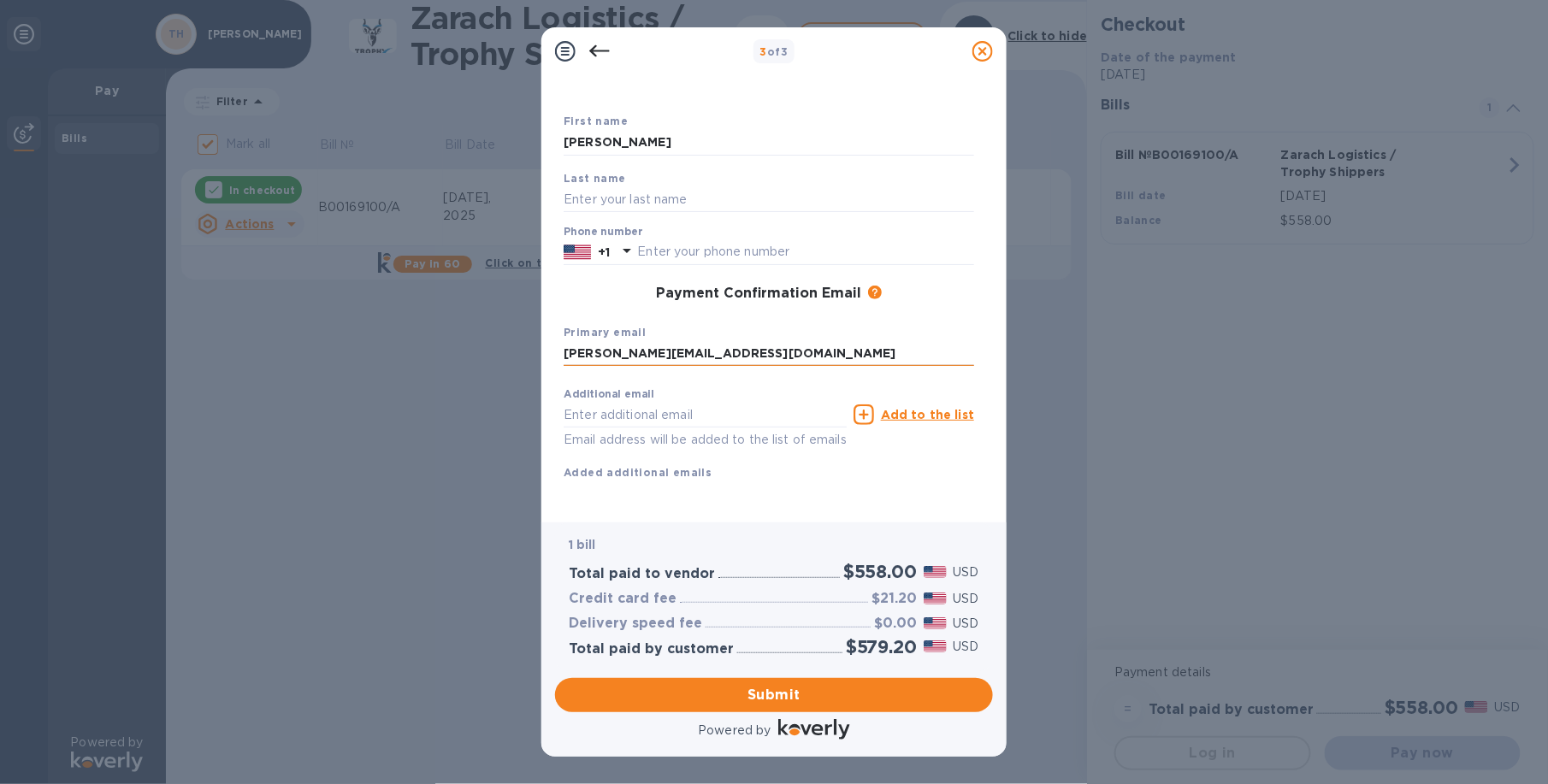 type on "[PERSON_NAME]" 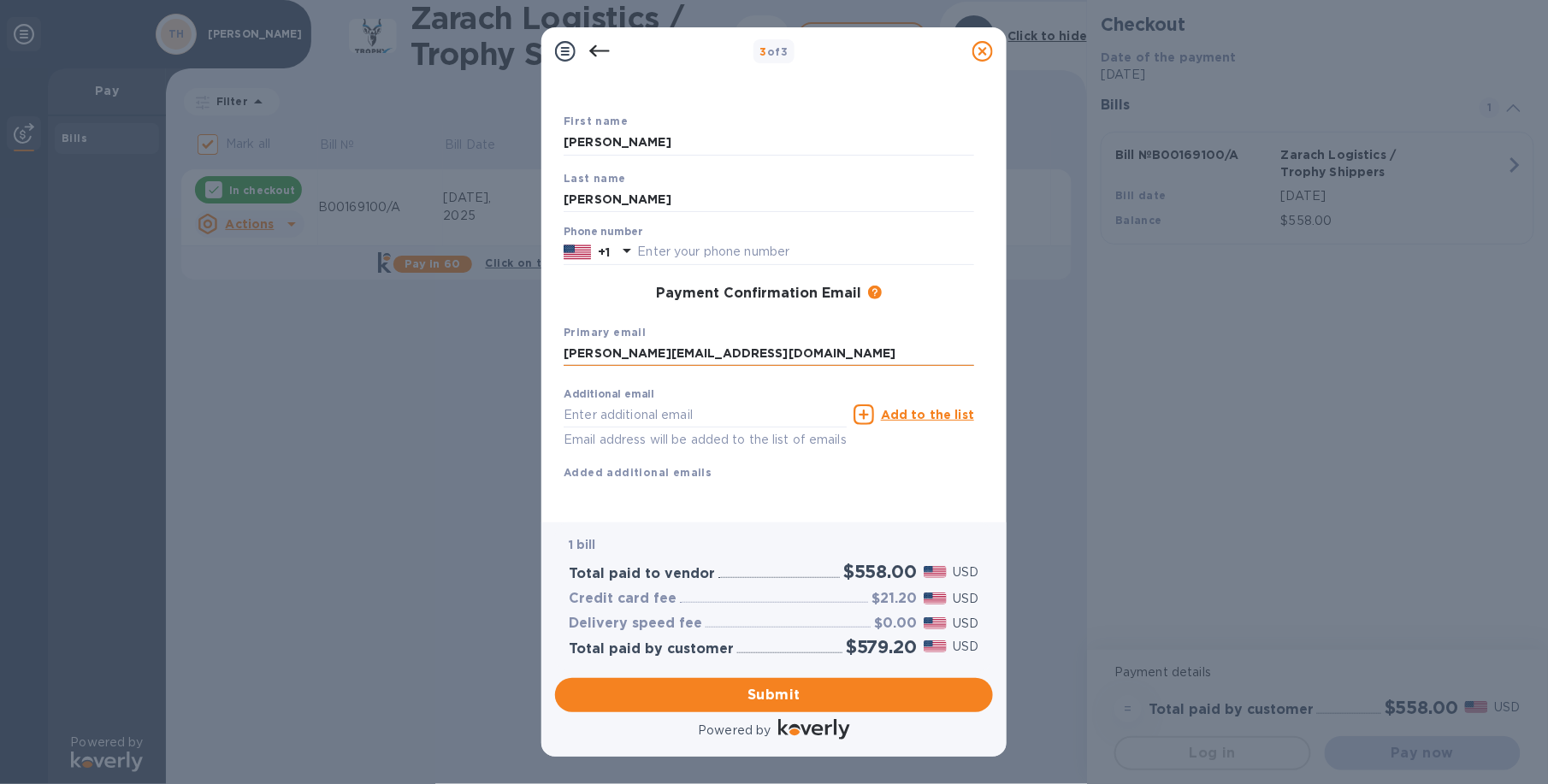 type on "6362331551" 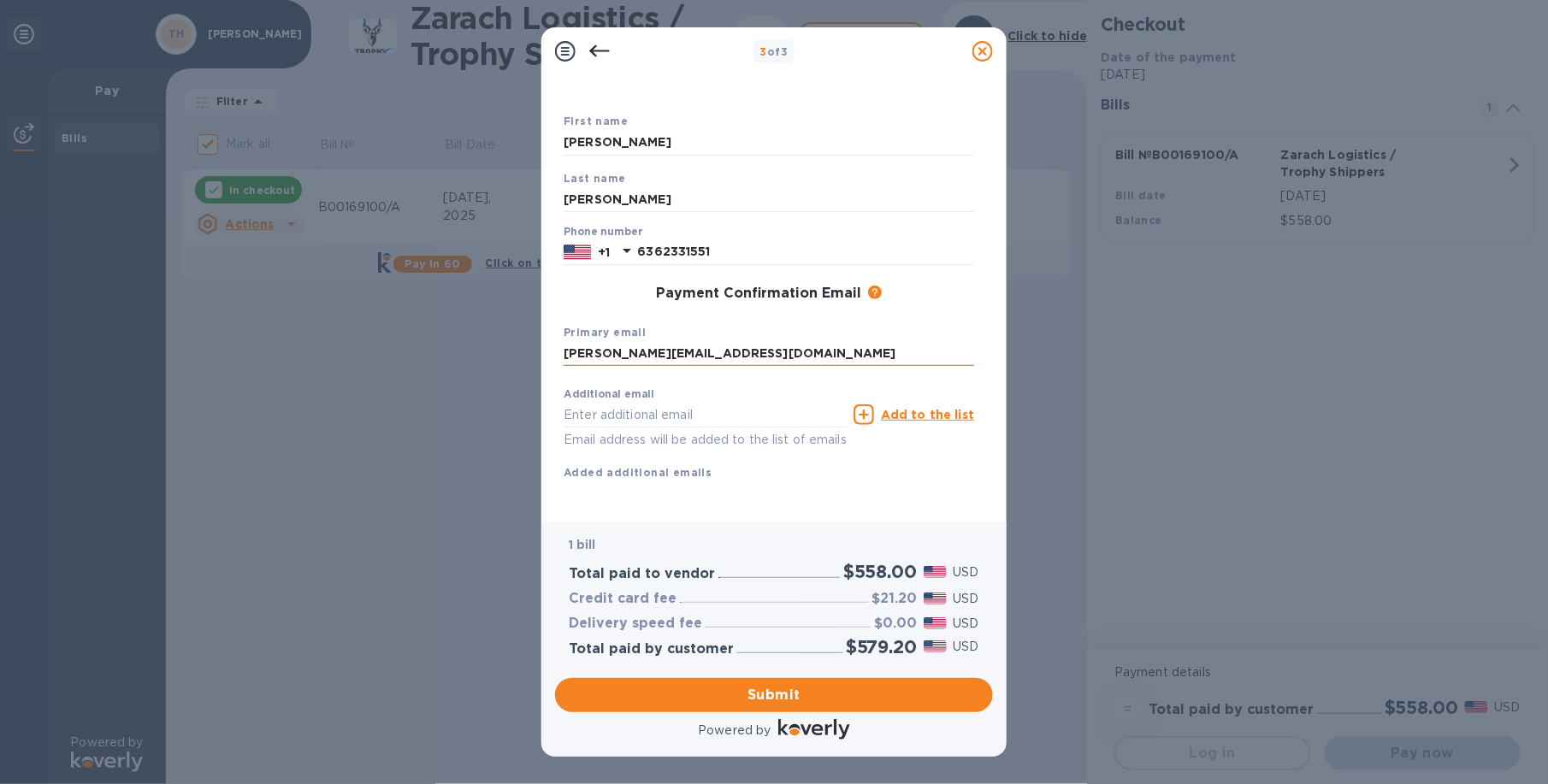 type on "[PERSON_NAME][EMAIL_ADDRESS][DOMAIN_NAME]" 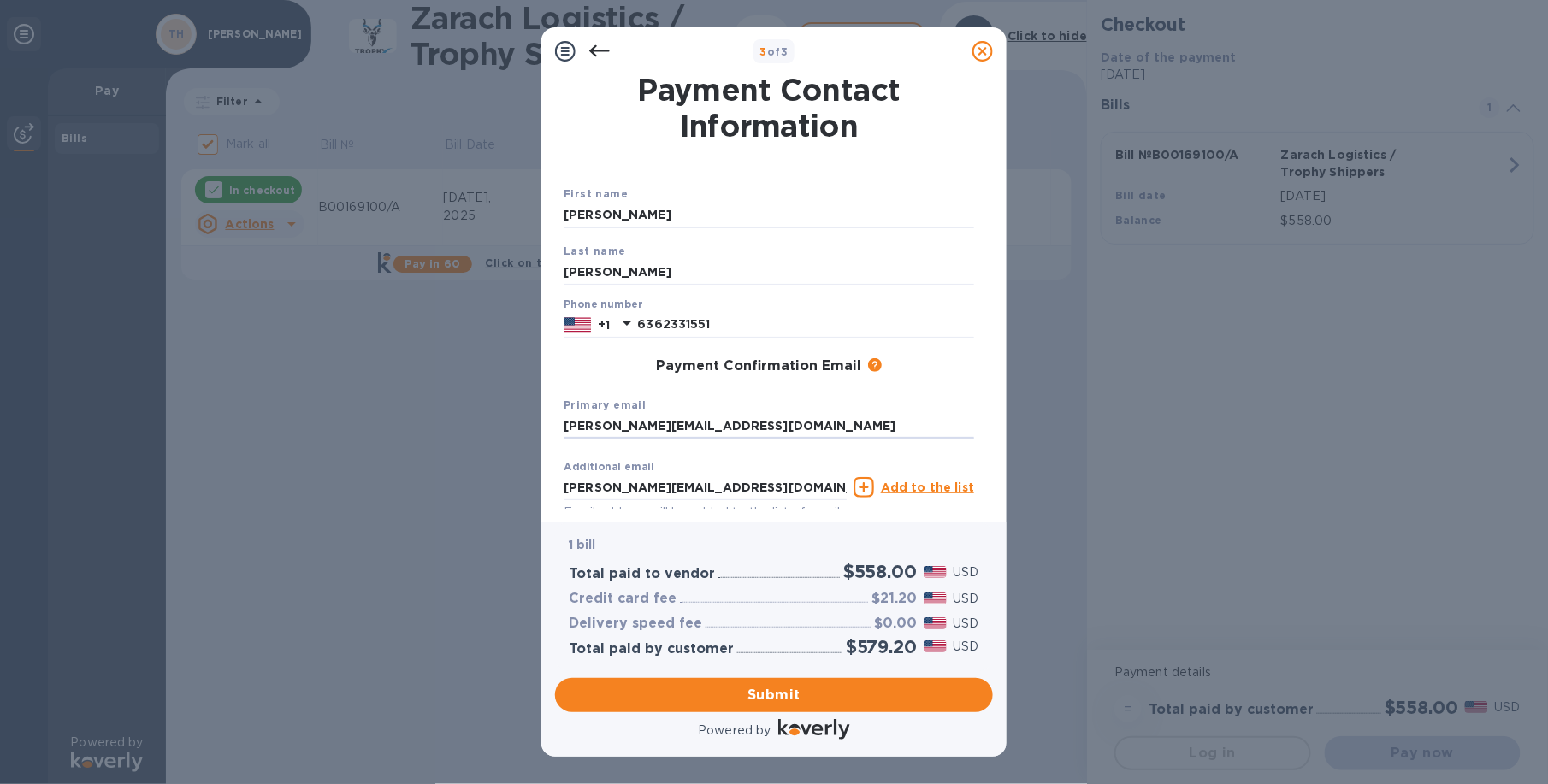 scroll, scrollTop: 97, scrollLeft: 0, axis: vertical 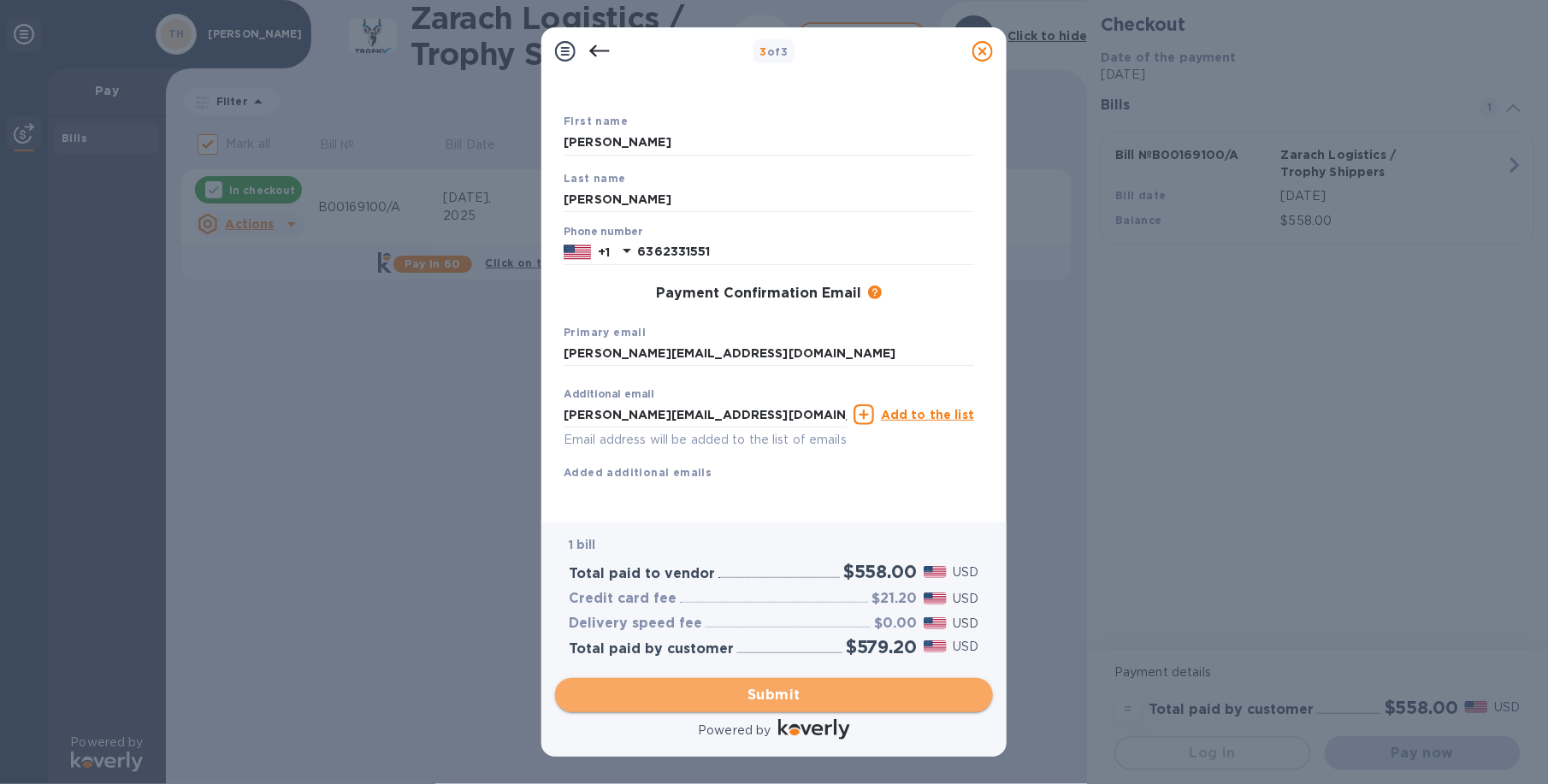 click on "Submit" at bounding box center (774, 695) 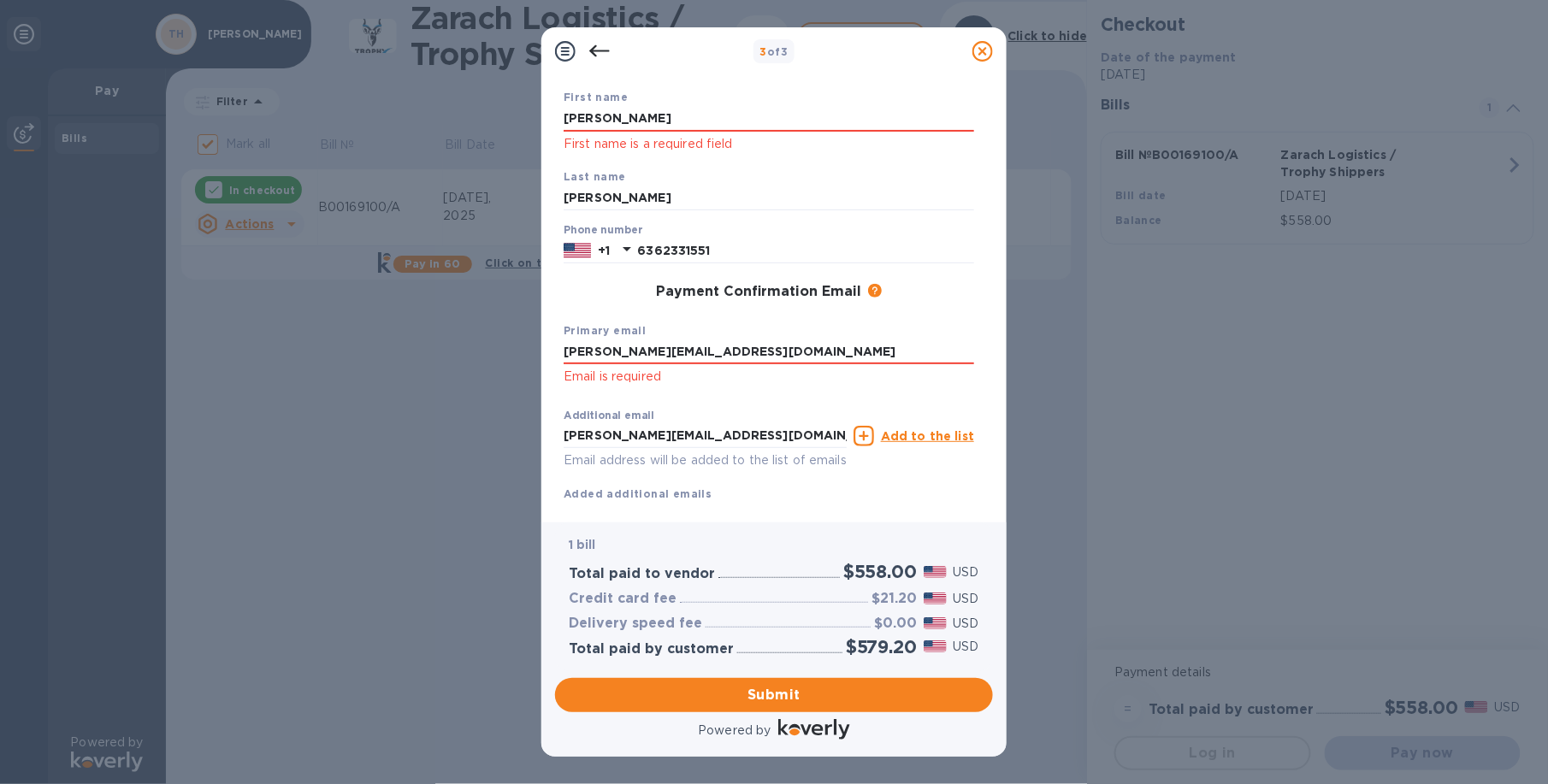 click on "Email is required" 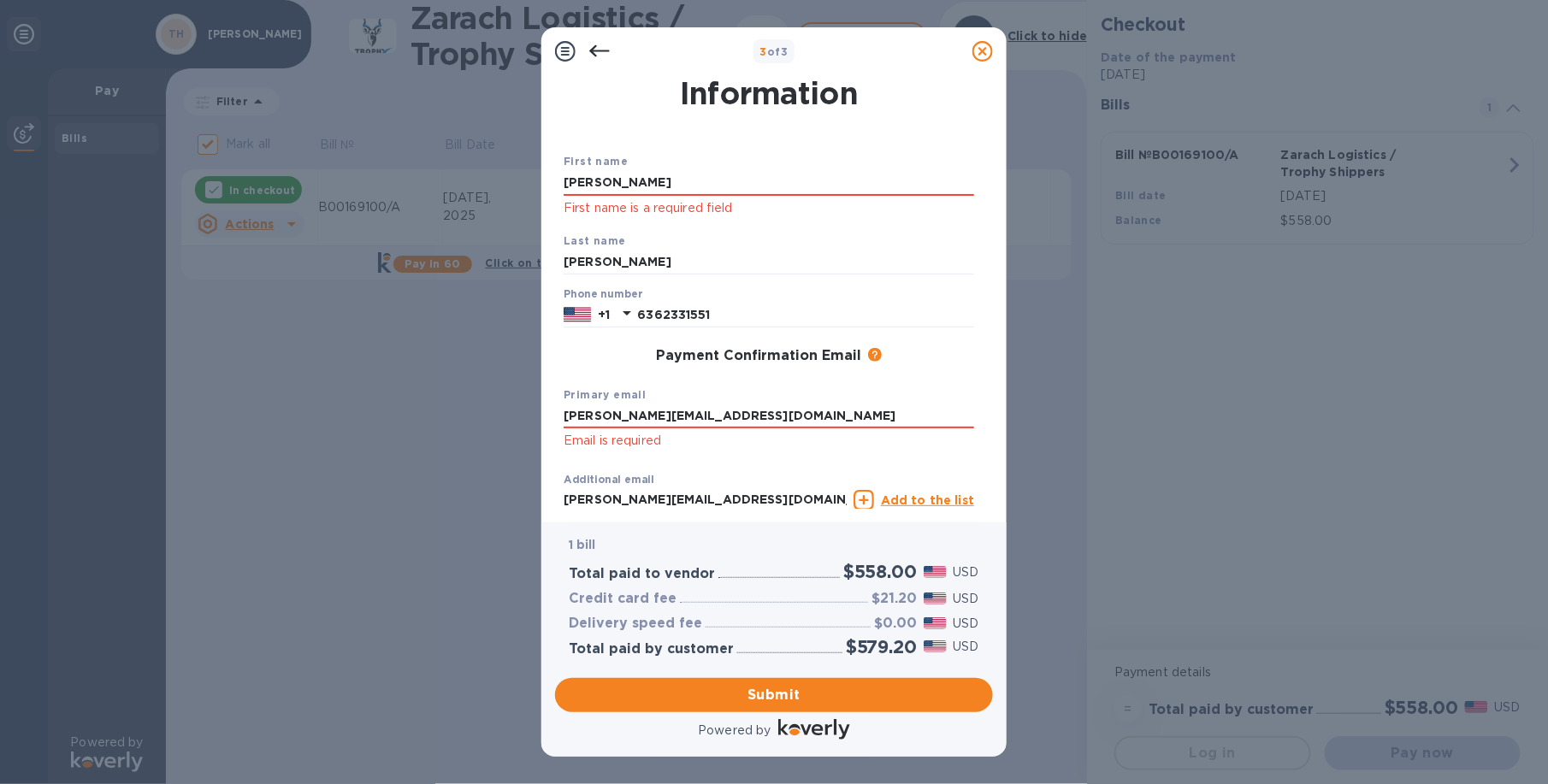 scroll, scrollTop: 0, scrollLeft: 0, axis: both 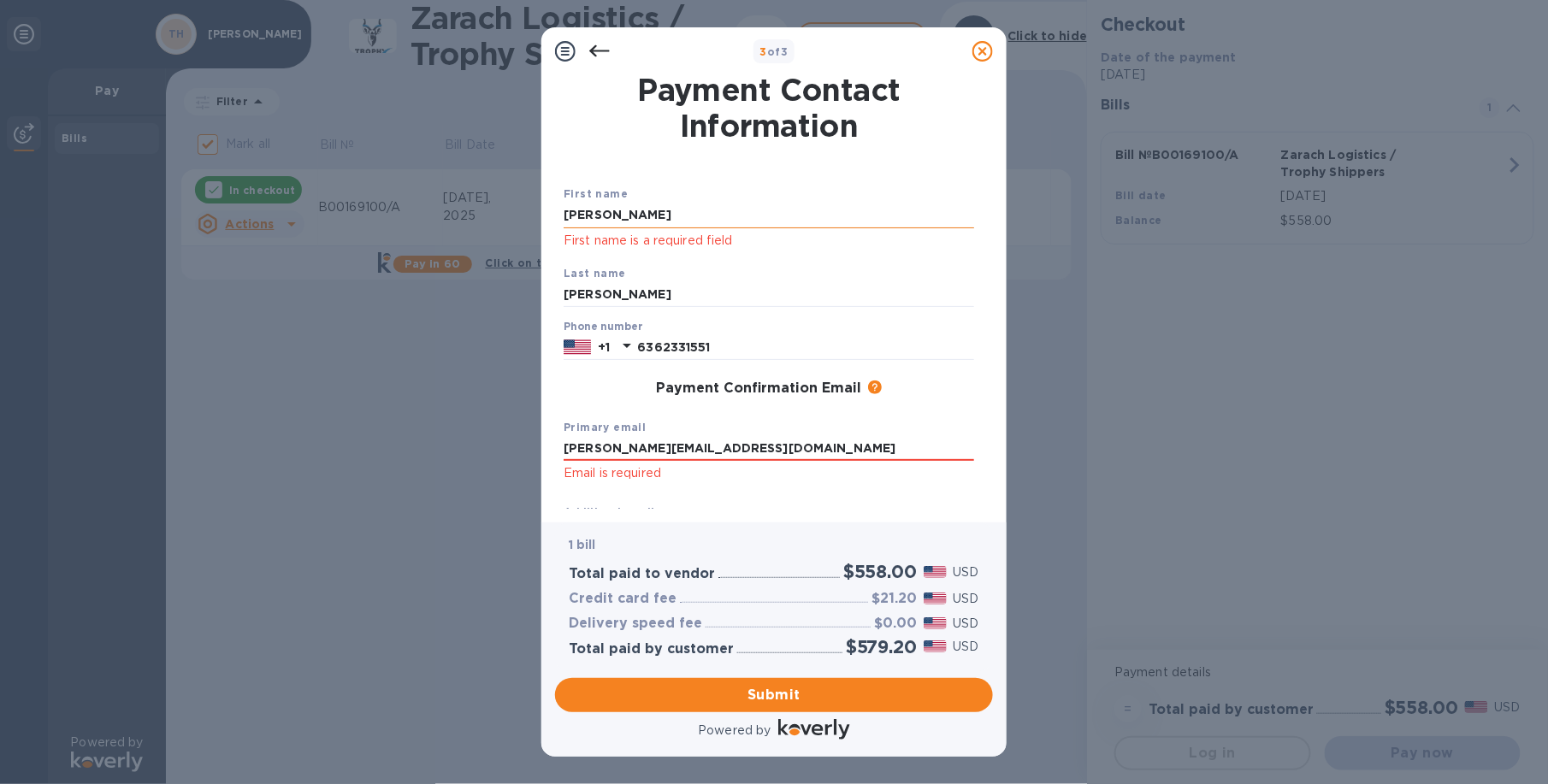 click on "[PERSON_NAME]" at bounding box center [769, 215] 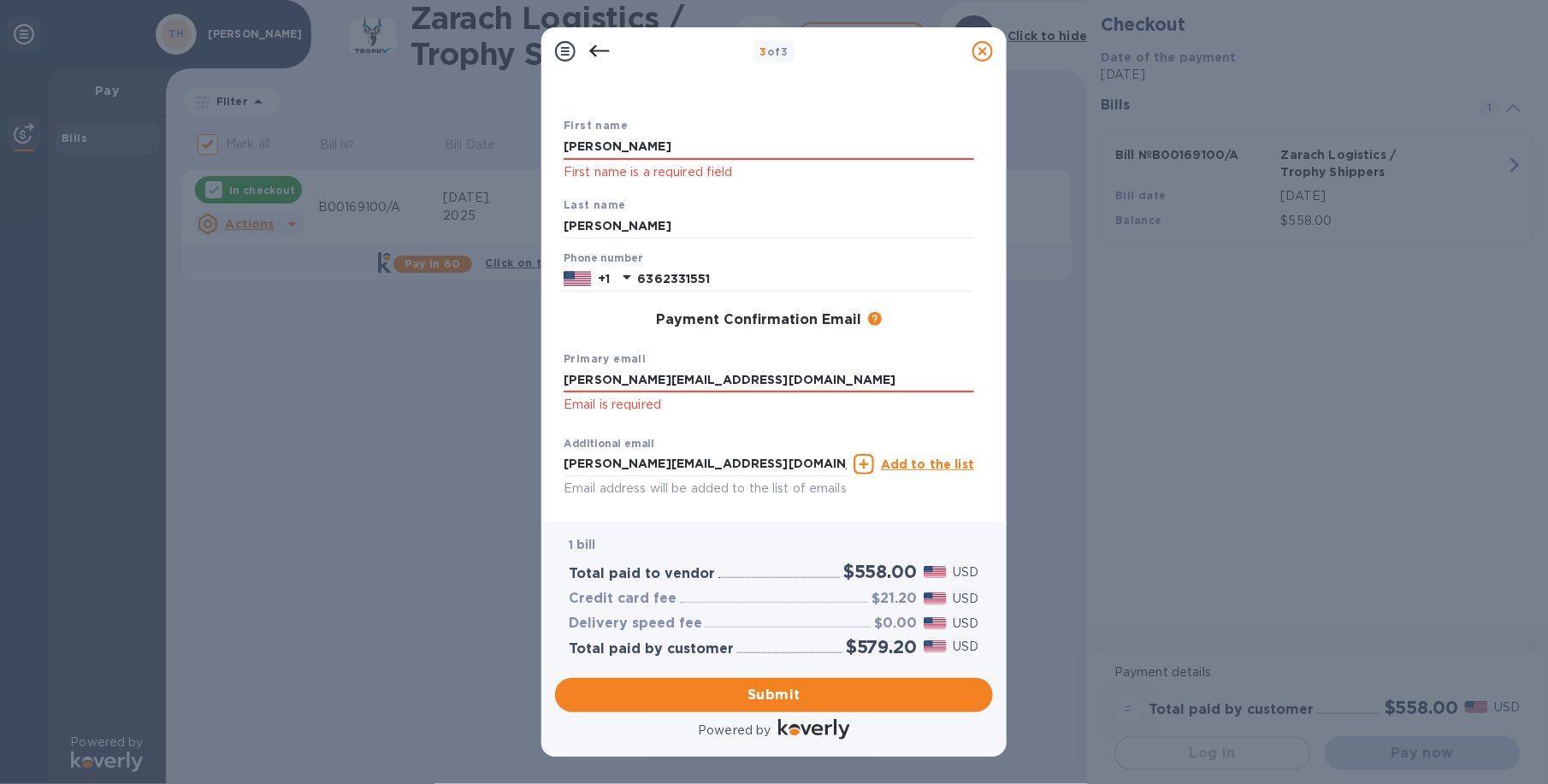 scroll, scrollTop: 142, scrollLeft: 0, axis: vertical 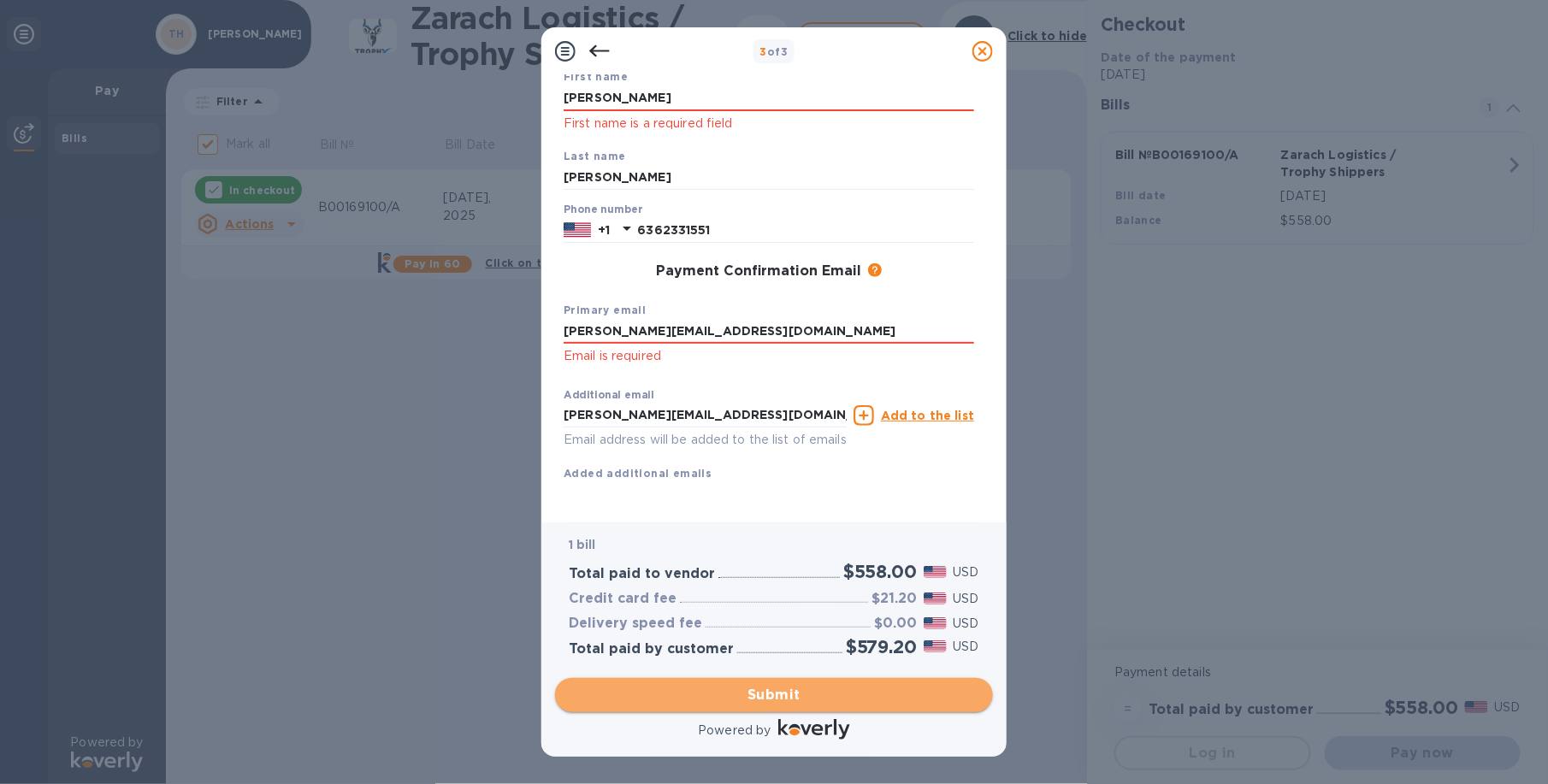 click on "Submit" at bounding box center [774, 695] 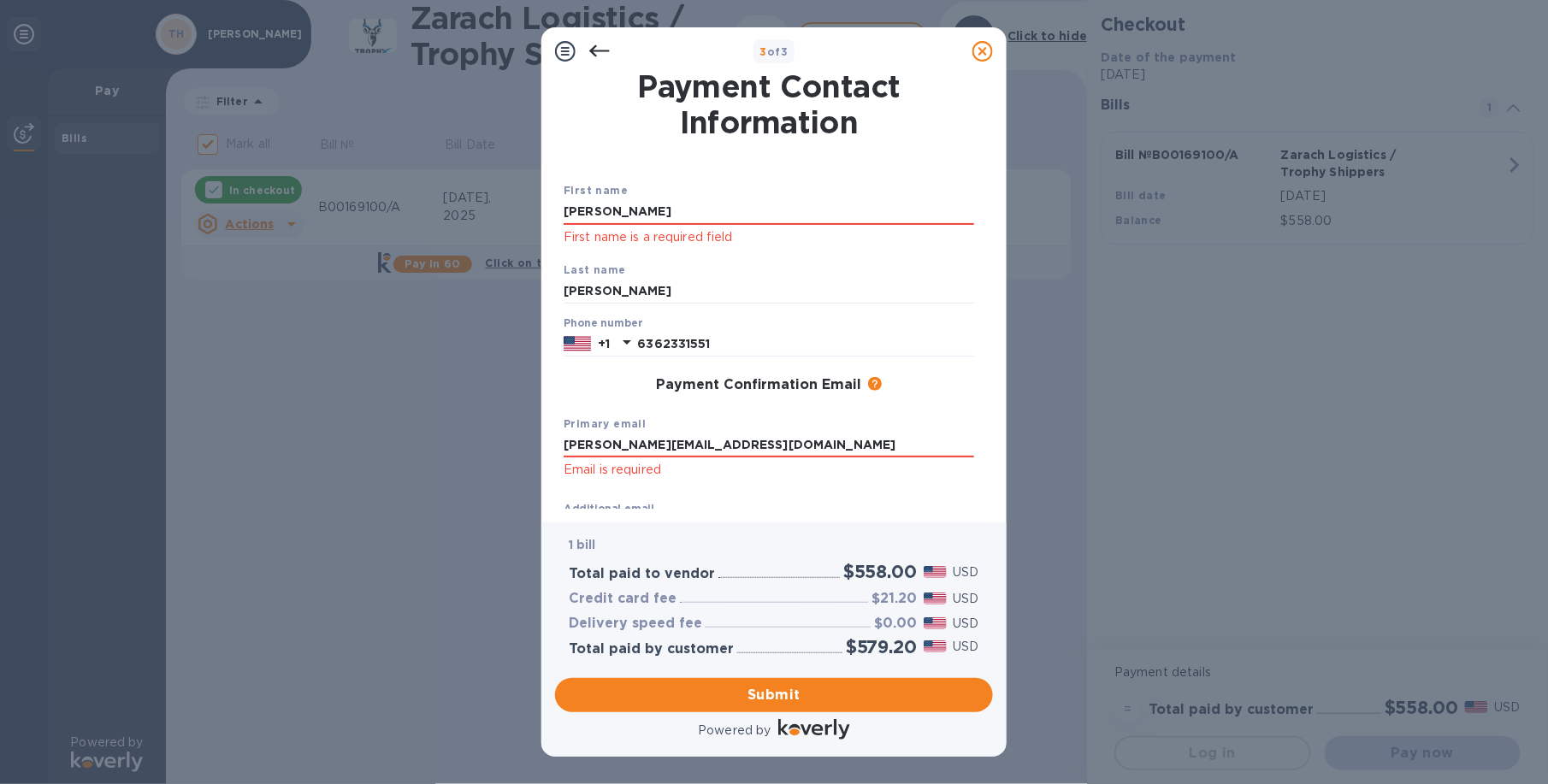 scroll, scrollTop: 0, scrollLeft: 0, axis: both 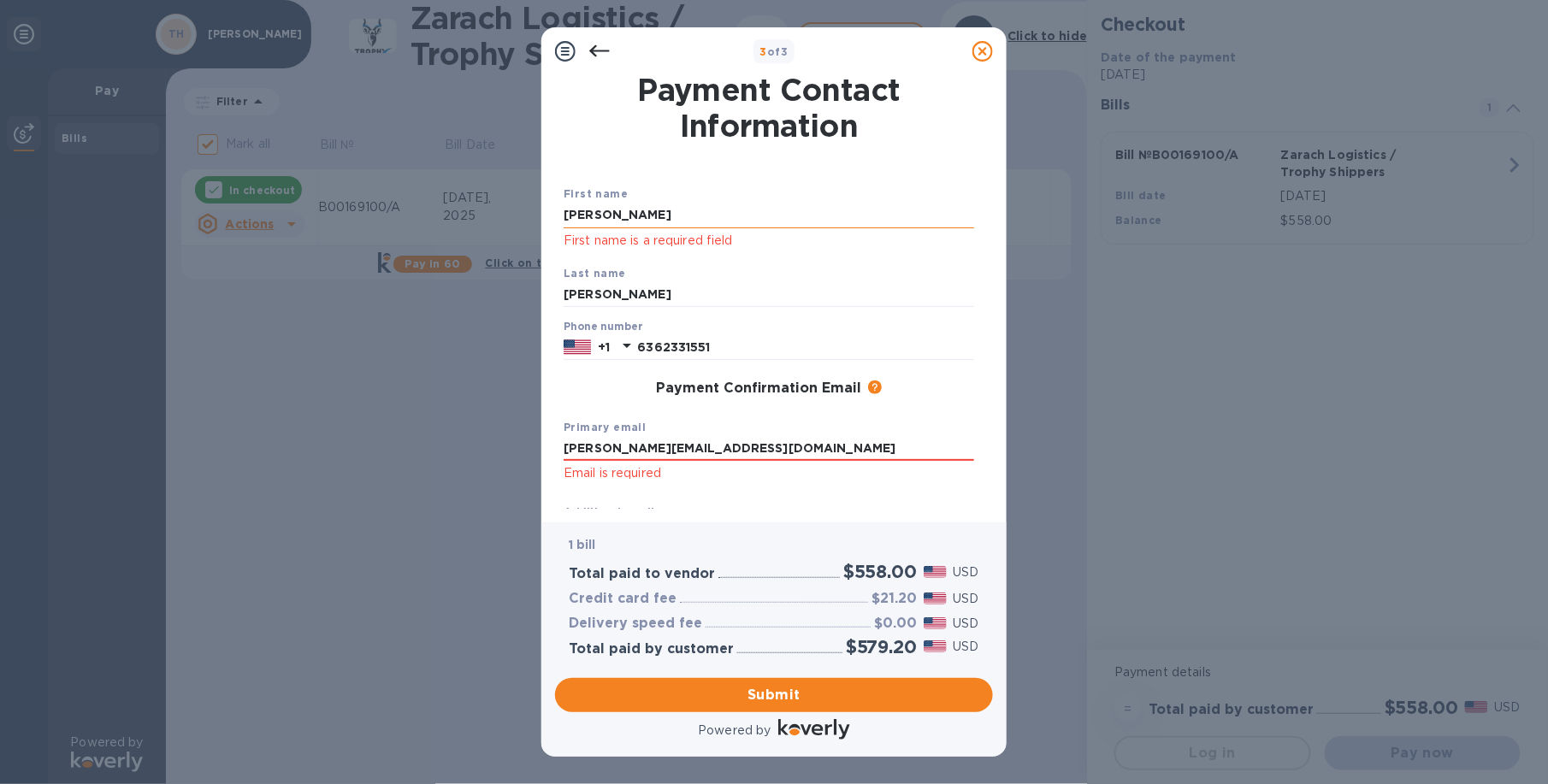 click on "[PERSON_NAME]" at bounding box center (769, 215) 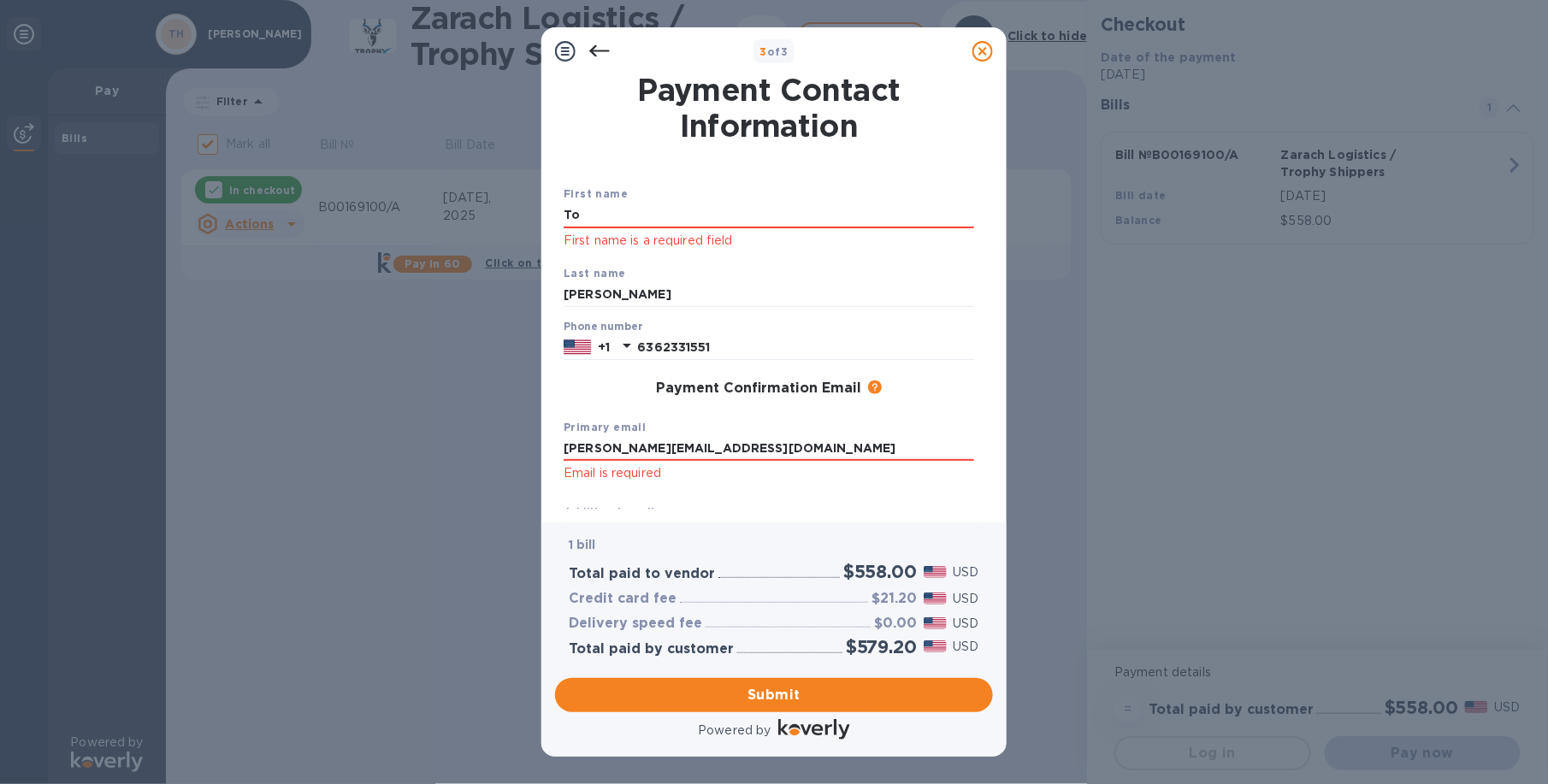 type on "T" 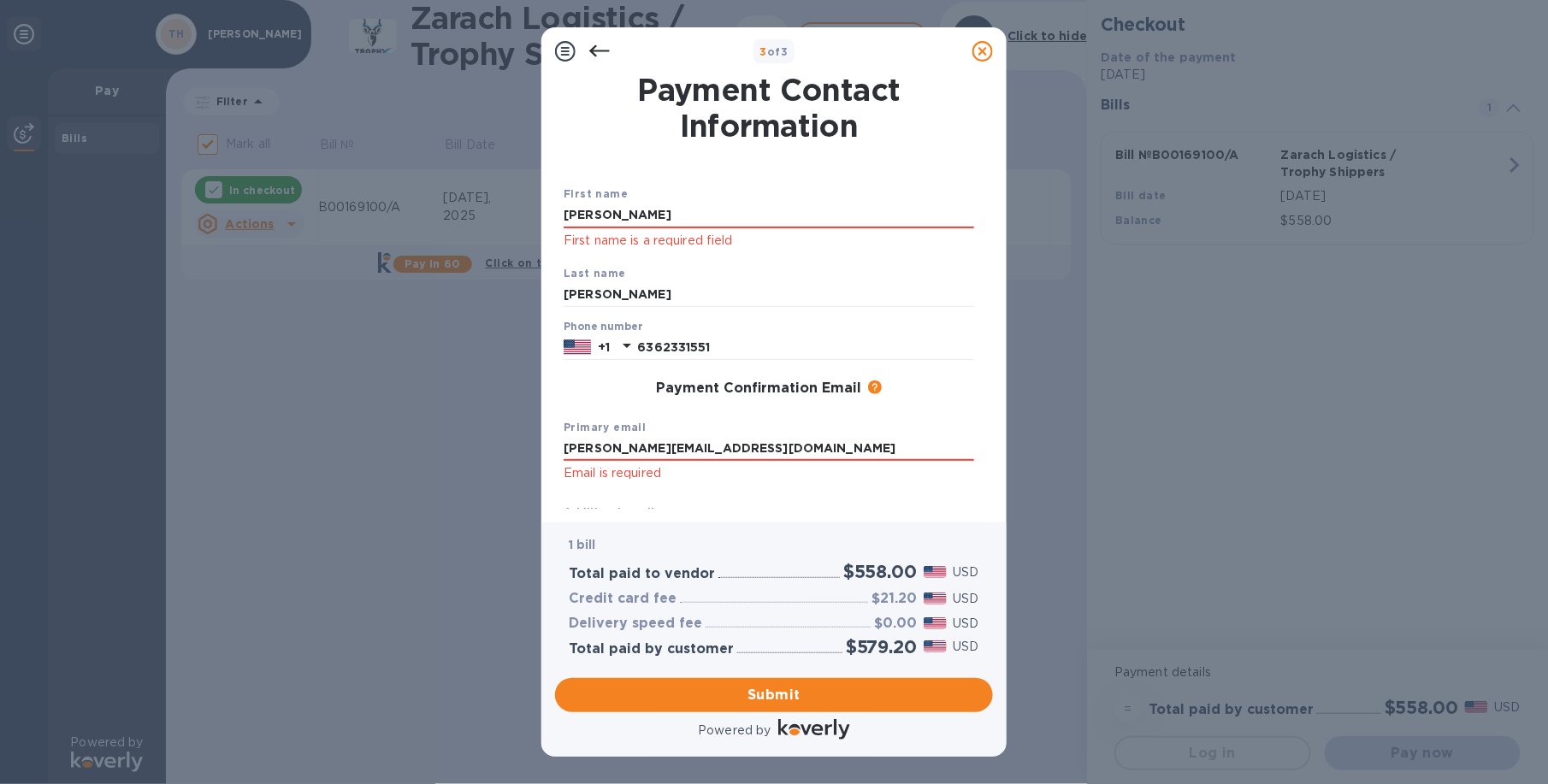 type on "[PERSON_NAME]" 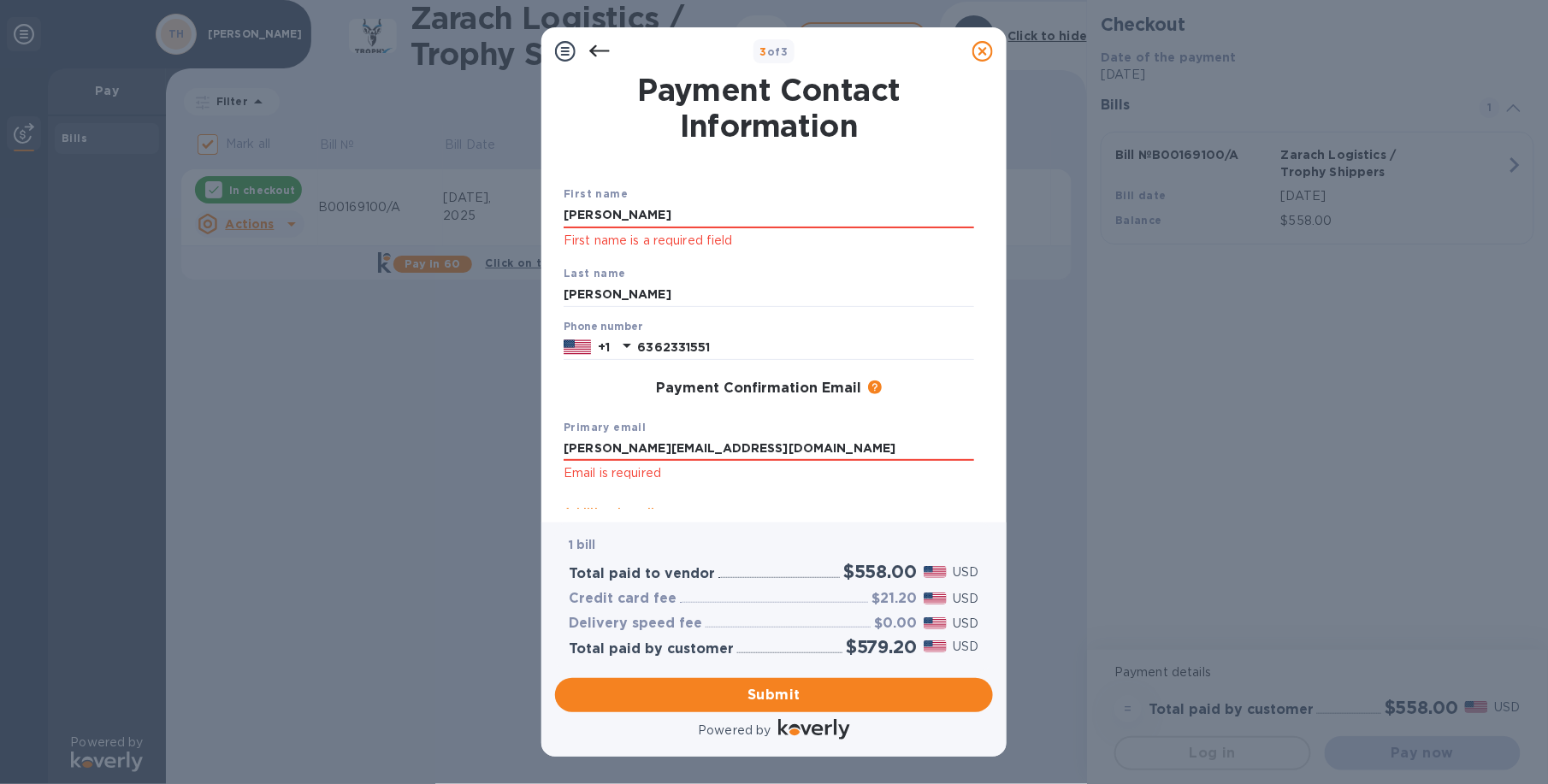 scroll, scrollTop: 142, scrollLeft: 0, axis: vertical 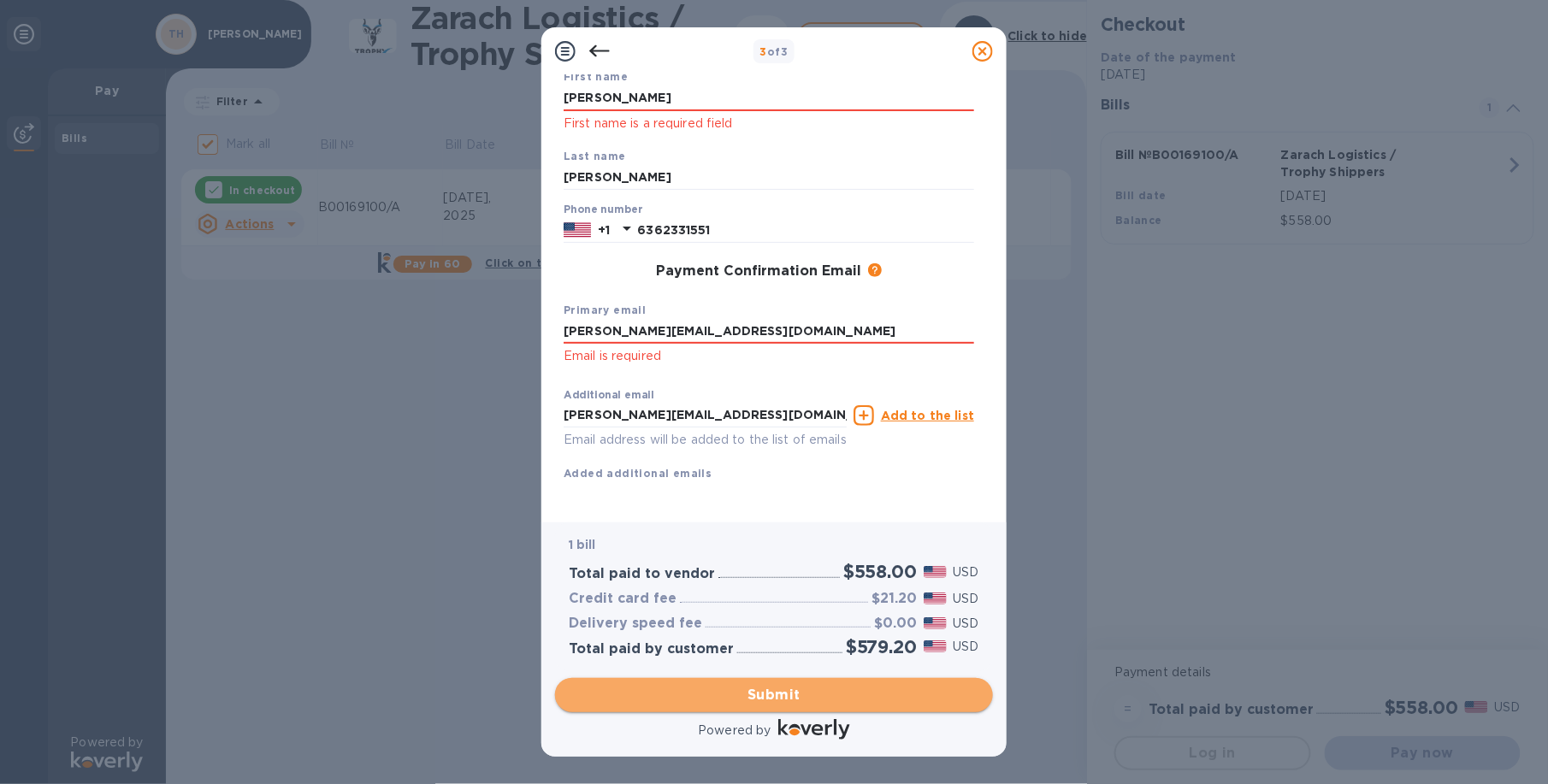 click on "Submit" at bounding box center (774, 695) 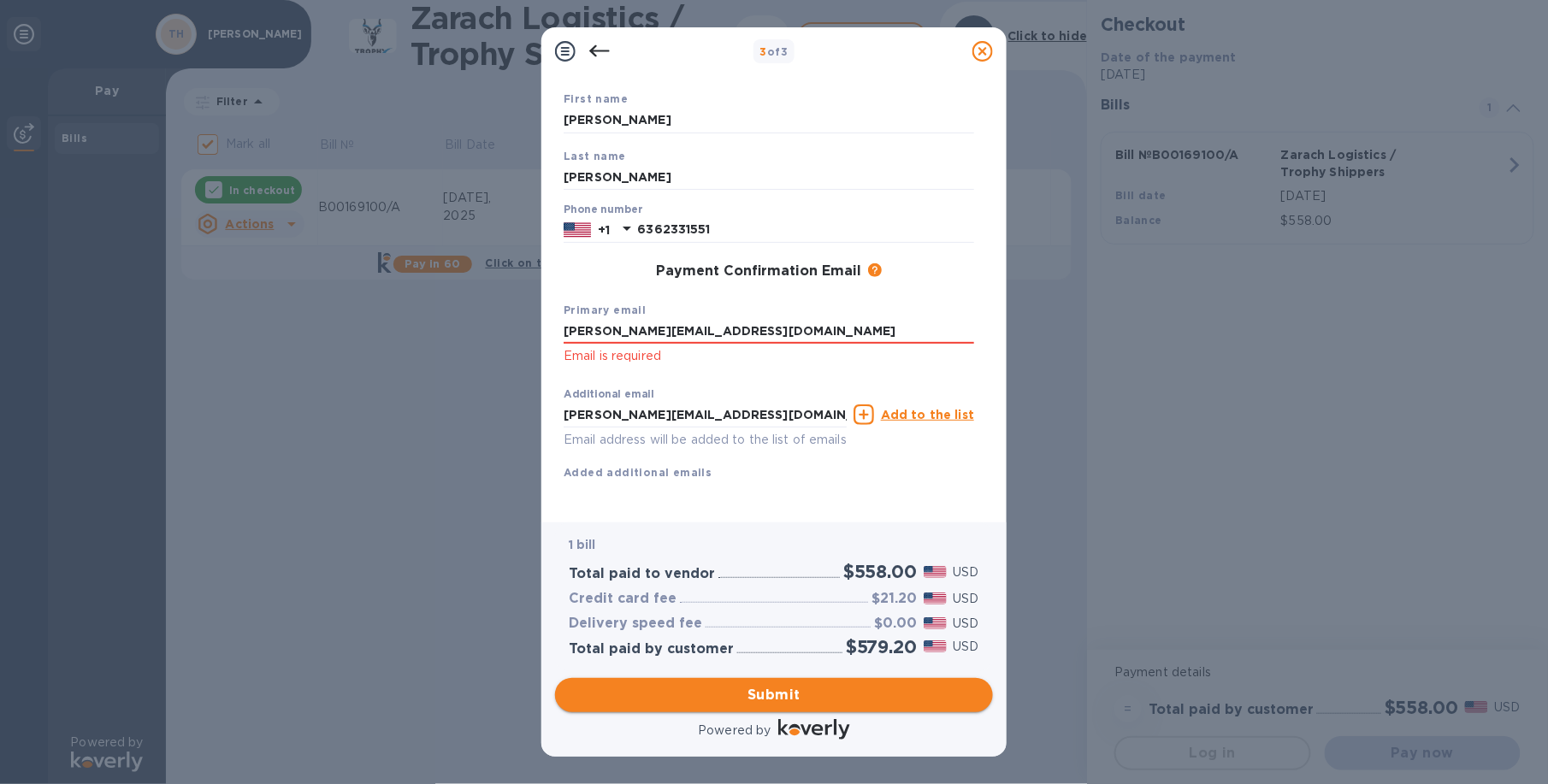 scroll, scrollTop: 120, scrollLeft: 0, axis: vertical 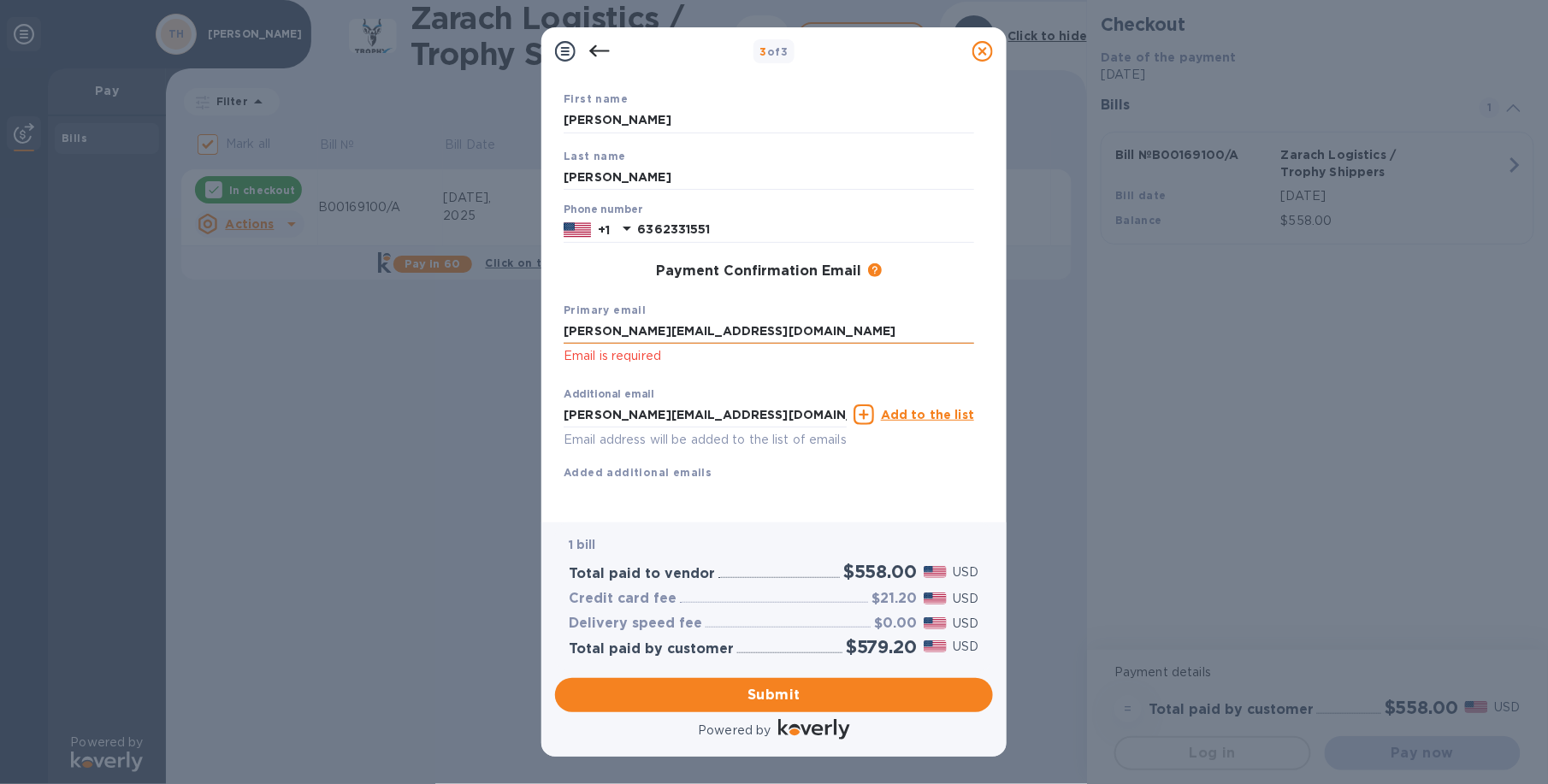 click on "[PERSON_NAME][EMAIL_ADDRESS][DOMAIN_NAME]" at bounding box center [769, 332] 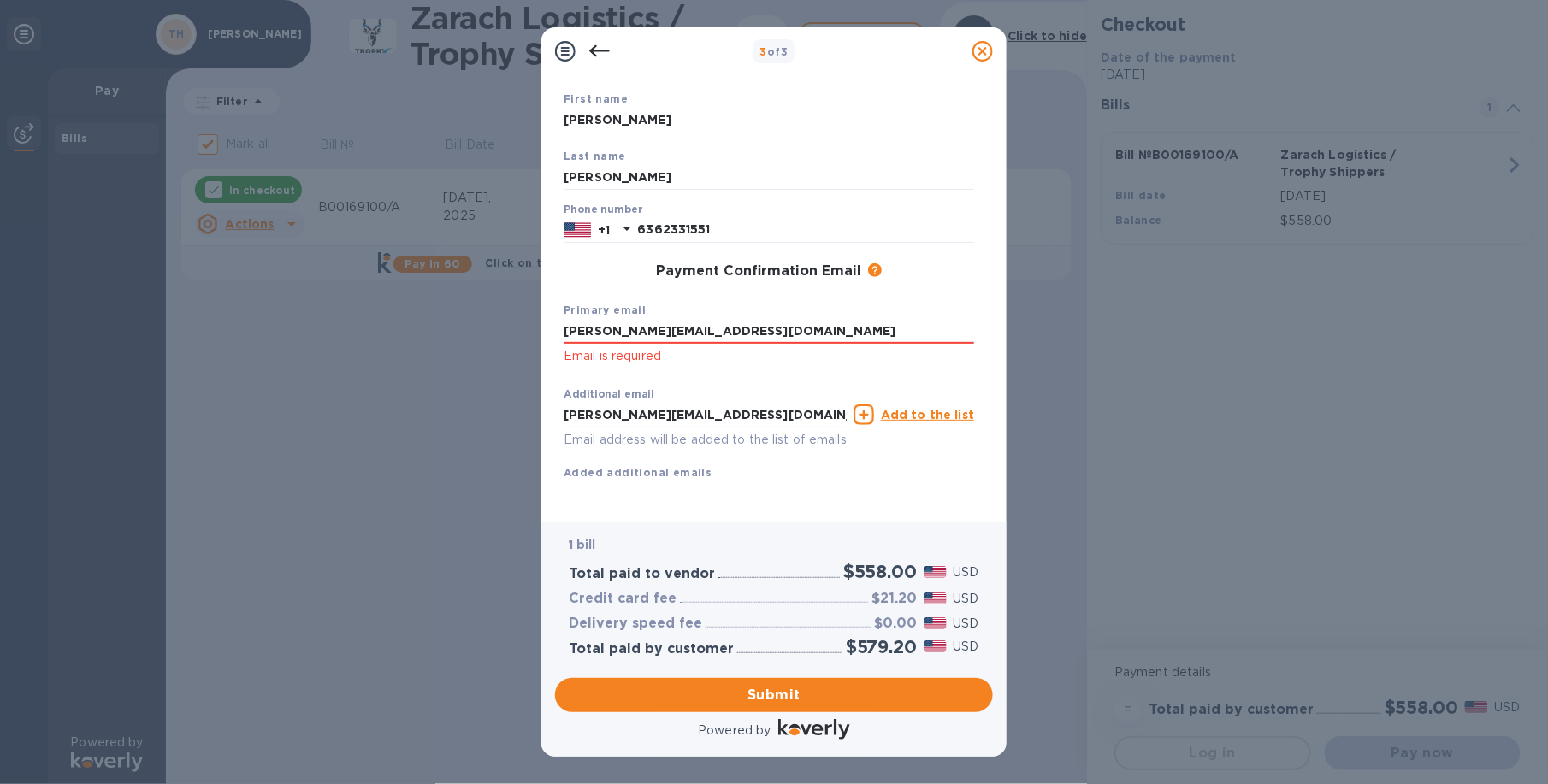 drag, startPoint x: 741, startPoint y: 312, endPoint x: 521, endPoint y: 311, distance: 220.00227 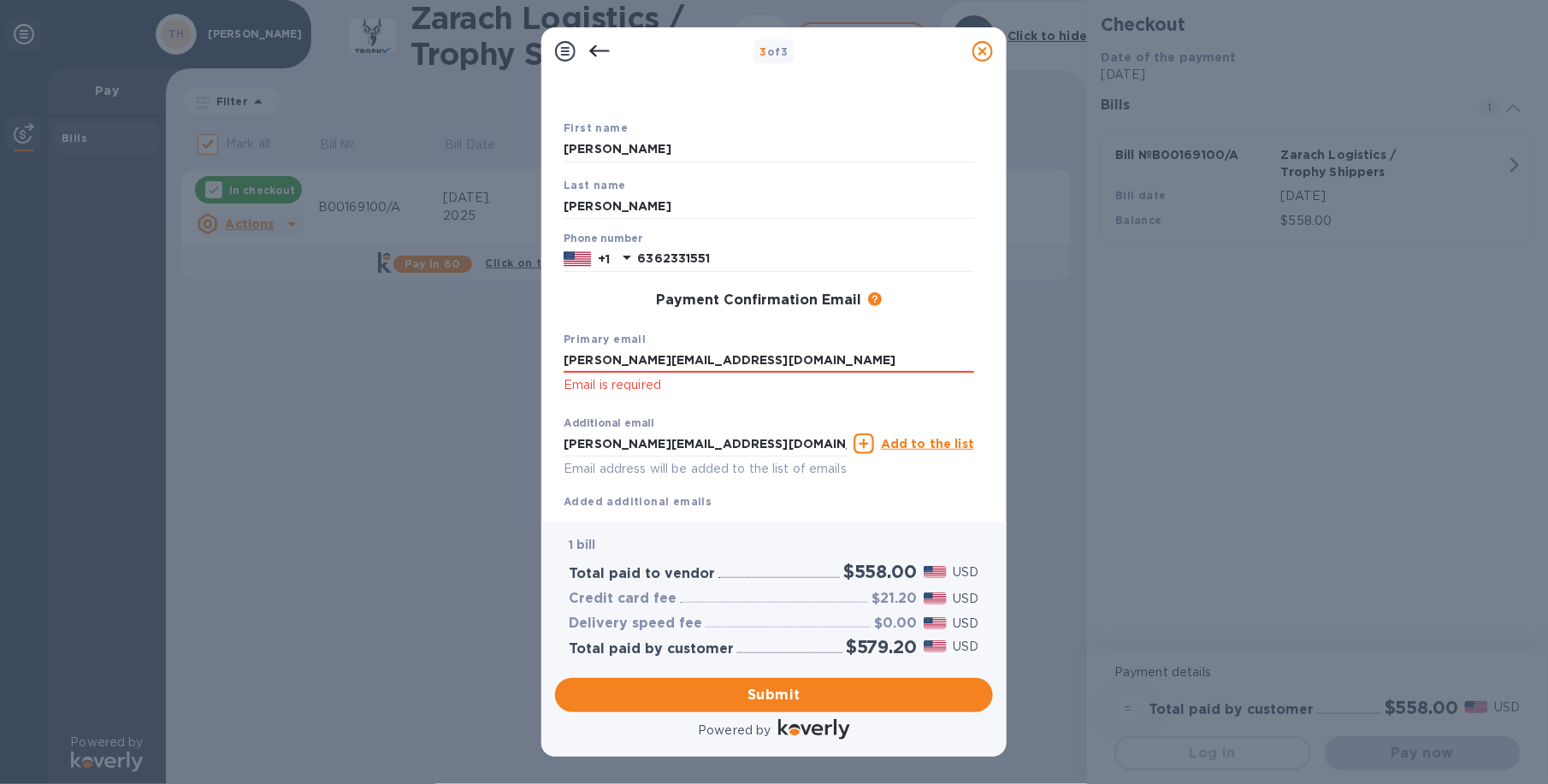 scroll, scrollTop: 120, scrollLeft: 0, axis: vertical 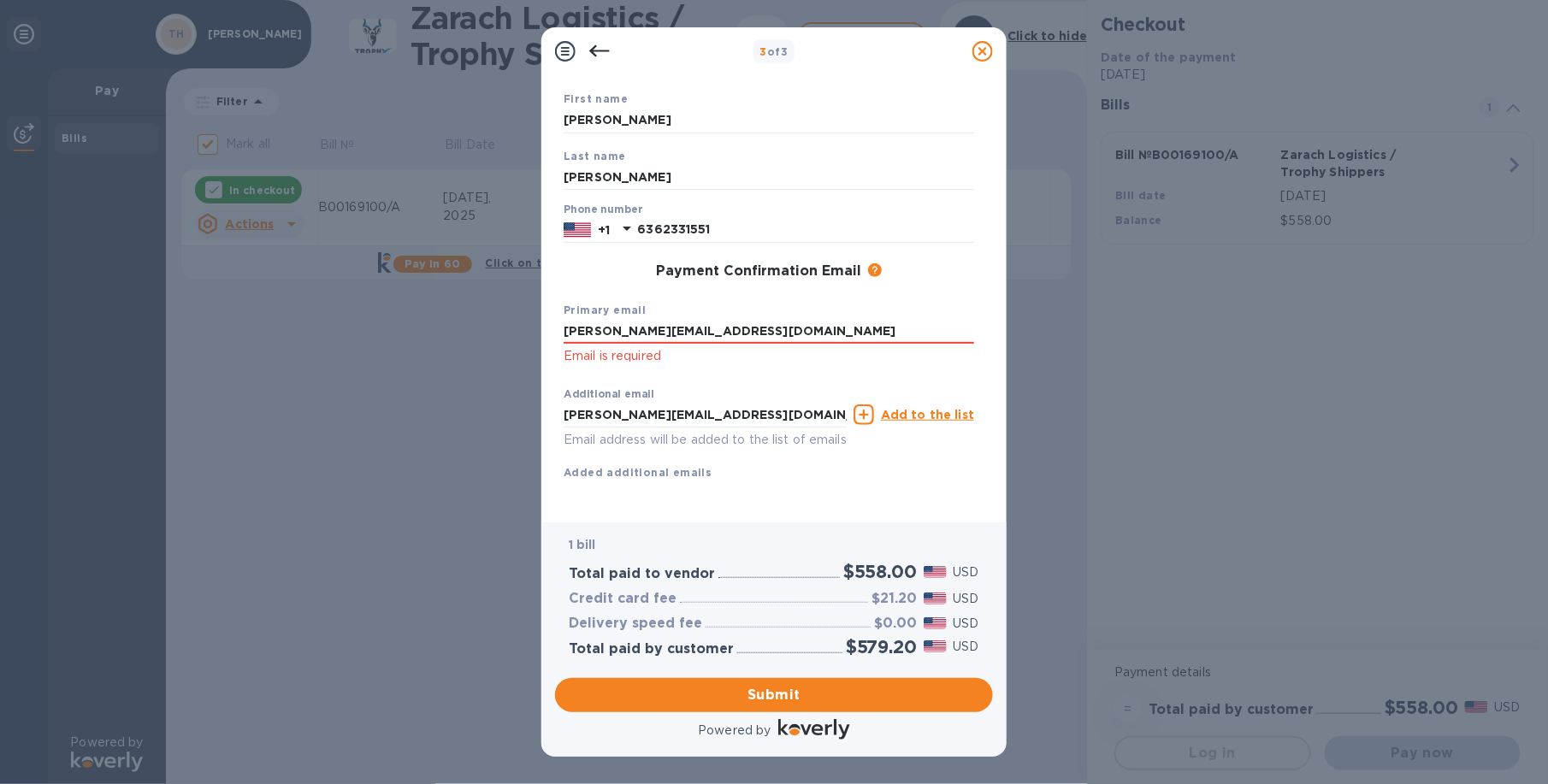 click on "3  of  3 Payment Contact Information First name [PERSON_NAME] Last name [PERSON_NAME] Phone number [PHONE_NUMBER] Payment Confirmation Email The added email addresses will be used to send the payment confirmation. Primary email [PERSON_NAME][EMAIL_ADDRESS][DOMAIN_NAME] Email is required Additional email [PERSON_NAME][EMAIL_ADDRESS][DOMAIN_NAME] Email address will be added to the list of emails Add to the list Added additional emails Submit 1 bill Total paid to vendor $558.00 USD Credit card fee $21.20 USD Delivery speed fee $0.00 USD Total paid by customer $579.20 USD Submit Powered by" at bounding box center (774, 392) 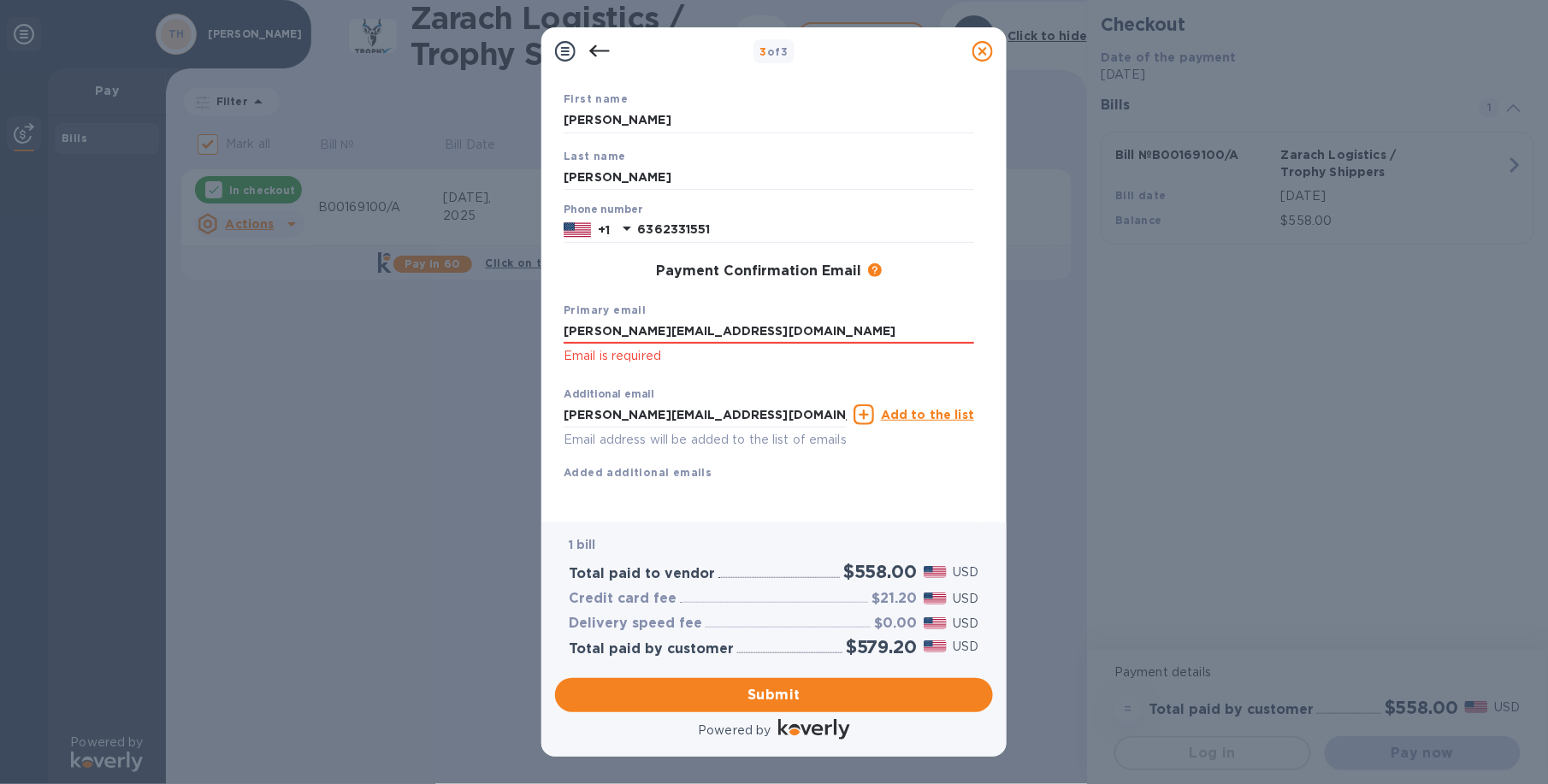 type on "[PERSON_NAME][EMAIL_ADDRESS][DOMAIN_NAME]" 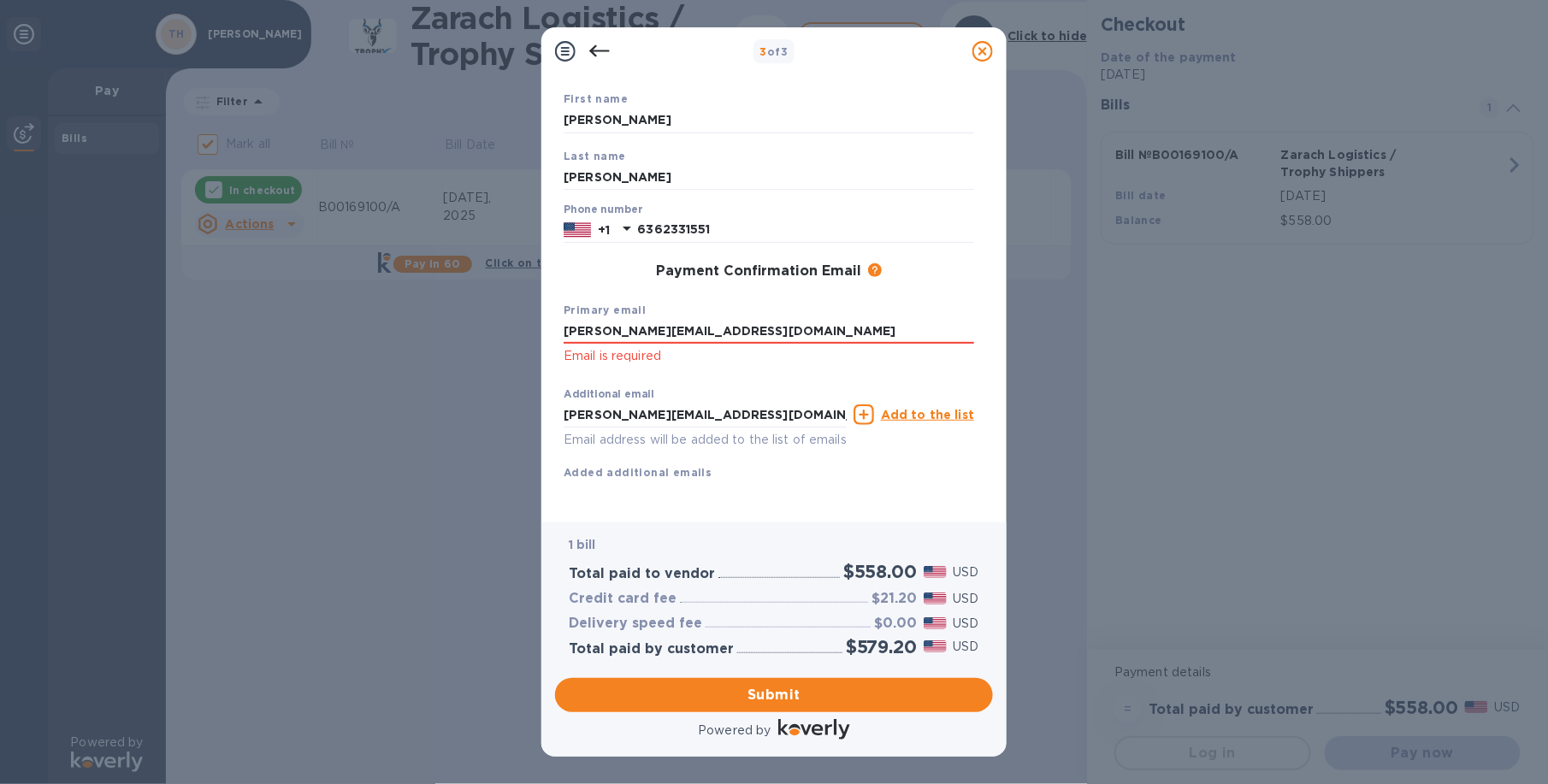 click on "3  of  3 Payment Contact Information First name [PERSON_NAME] Last name [PERSON_NAME] Phone number [PHONE_NUMBER] Payment Confirmation Email The added email addresses will be used to send the payment confirmation. Primary email [PERSON_NAME][EMAIL_ADDRESS][DOMAIN_NAME] Email is required Additional email [PERSON_NAME][EMAIL_ADDRESS][DOMAIN_NAME] Email address will be added to the list of emails Add to the list Added additional emails Submit 1 bill Total paid to vendor $558.00 USD Credit card fee $21.20 USD Delivery speed fee $0.00 USD Total paid by customer $579.20 USD Submit Powered by" at bounding box center (774, 392) 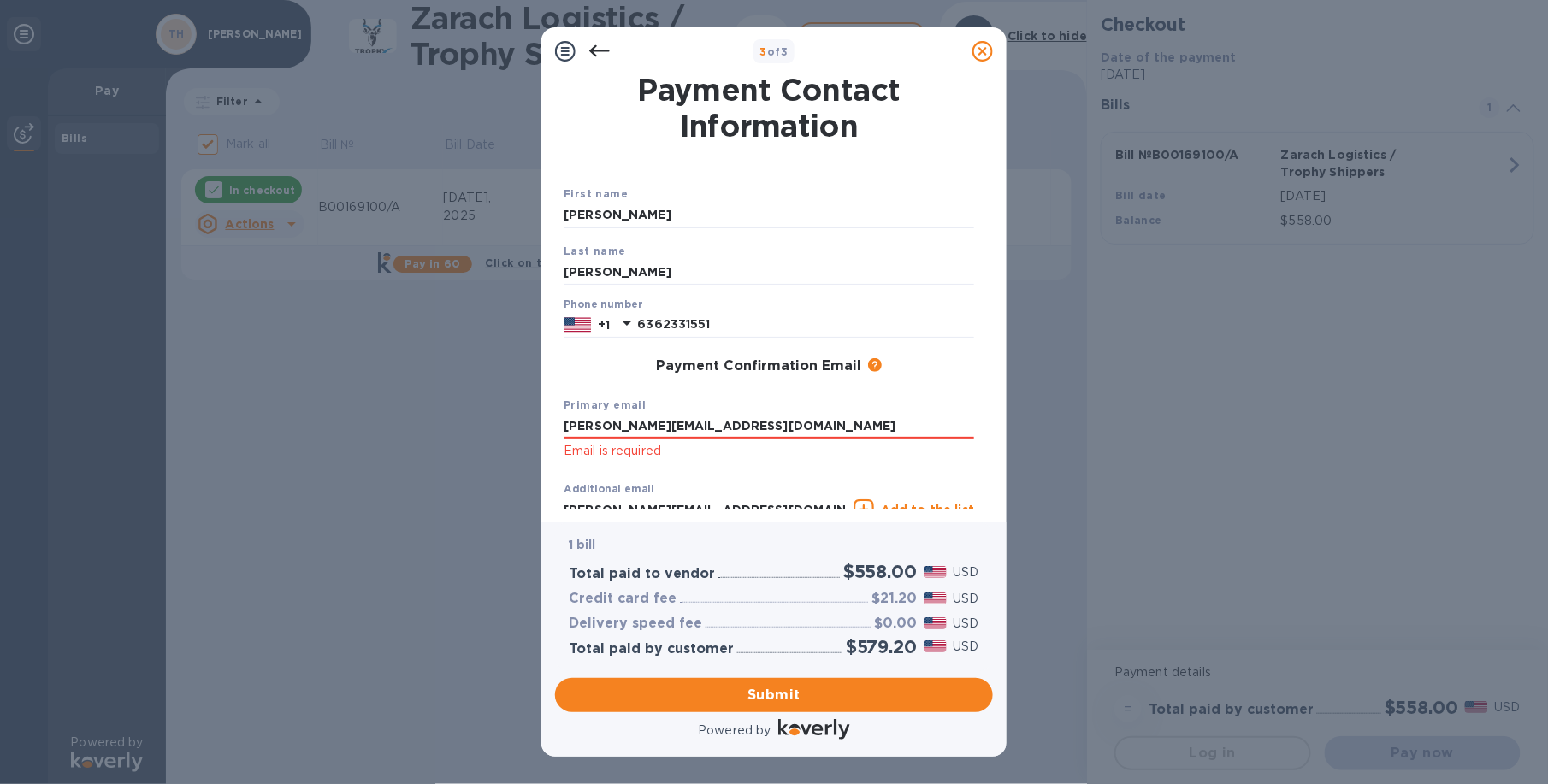 scroll, scrollTop: 120, scrollLeft: 0, axis: vertical 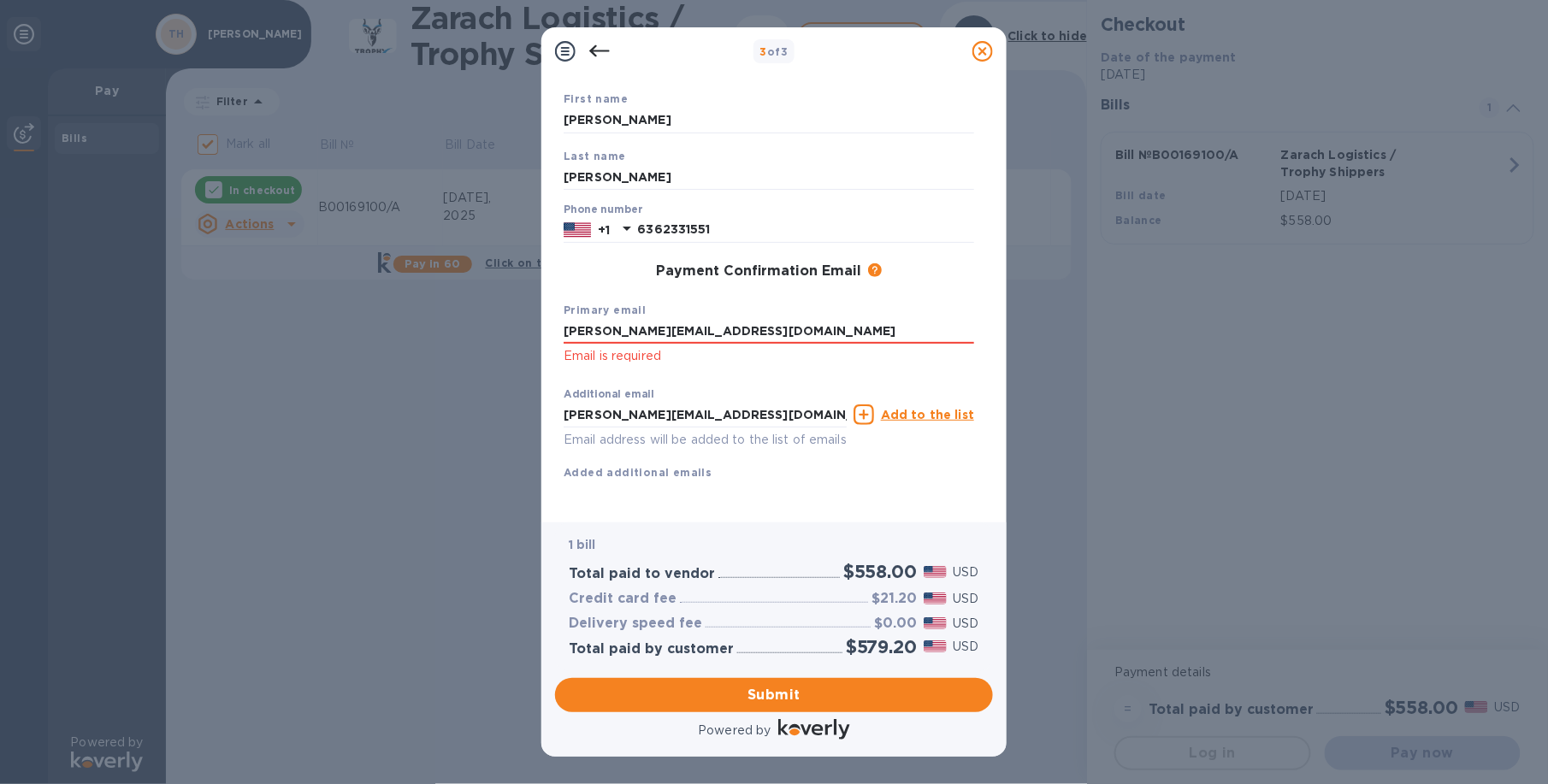 click on "Additional email [PERSON_NAME][EMAIL_ADDRESS][DOMAIN_NAME] Email address will be added to the list of emails Add to the list Added additional emails" at bounding box center (769, 430) 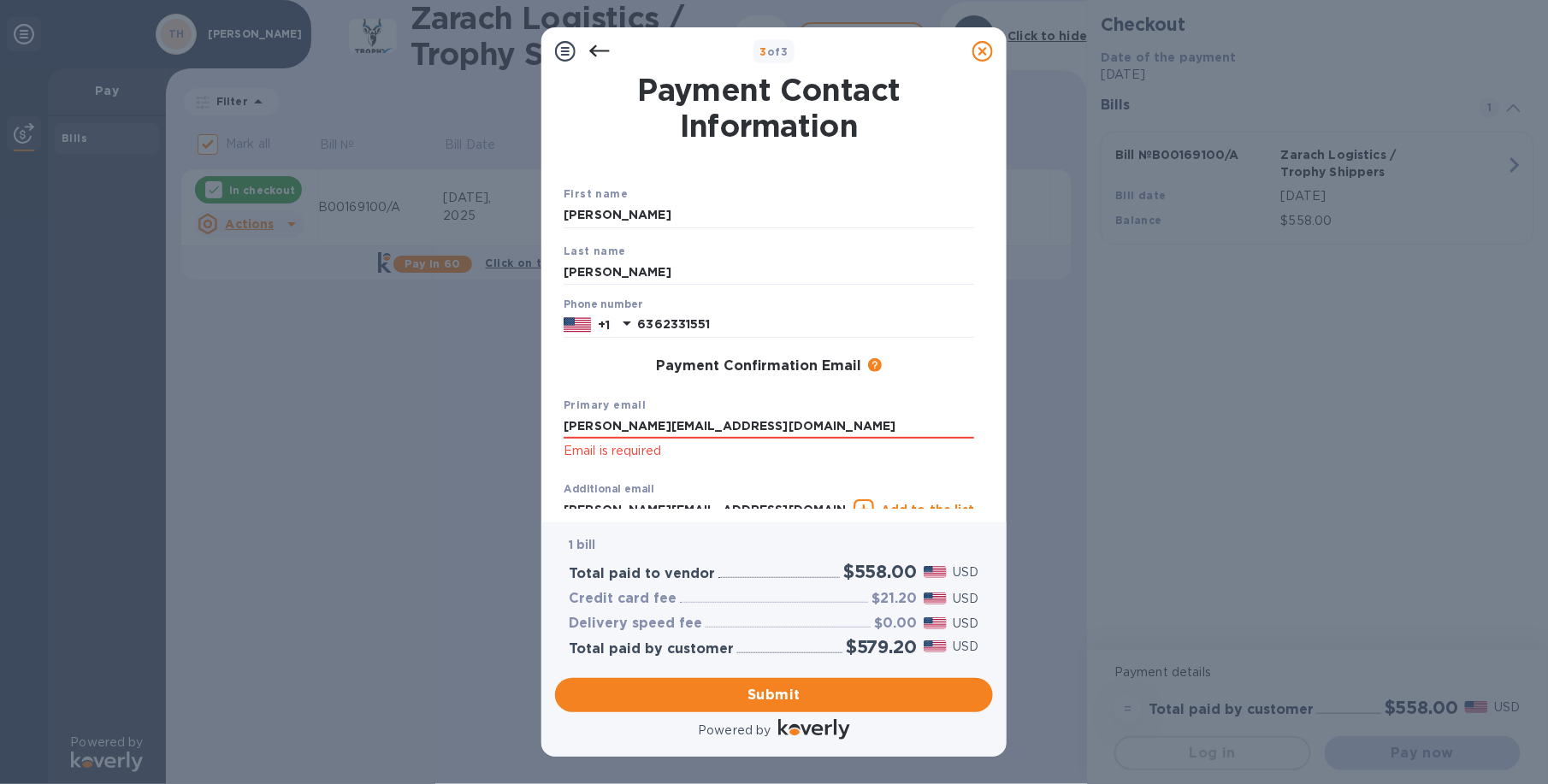 scroll, scrollTop: 120, scrollLeft: 0, axis: vertical 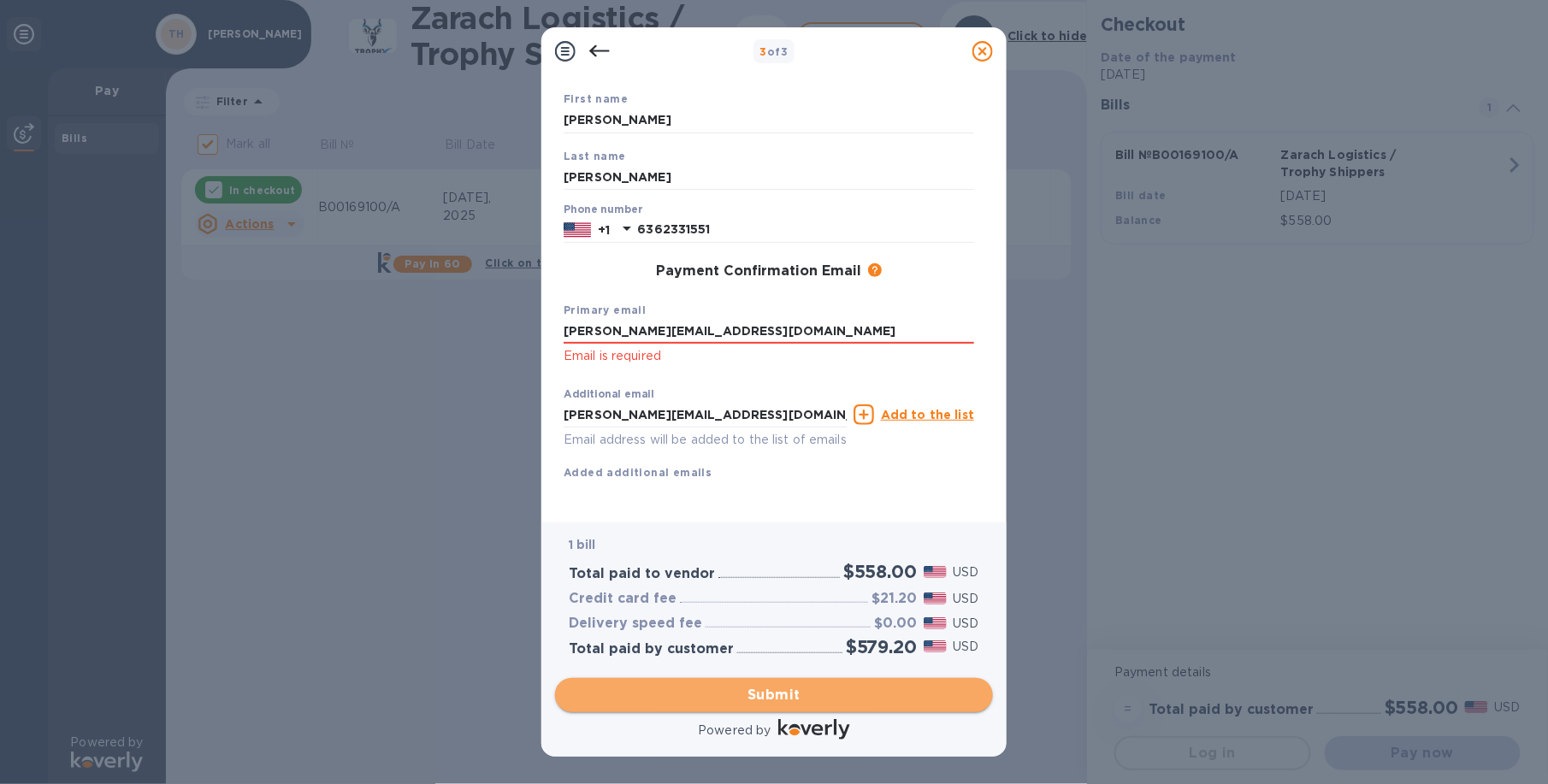 click on "Submit" at bounding box center (774, 695) 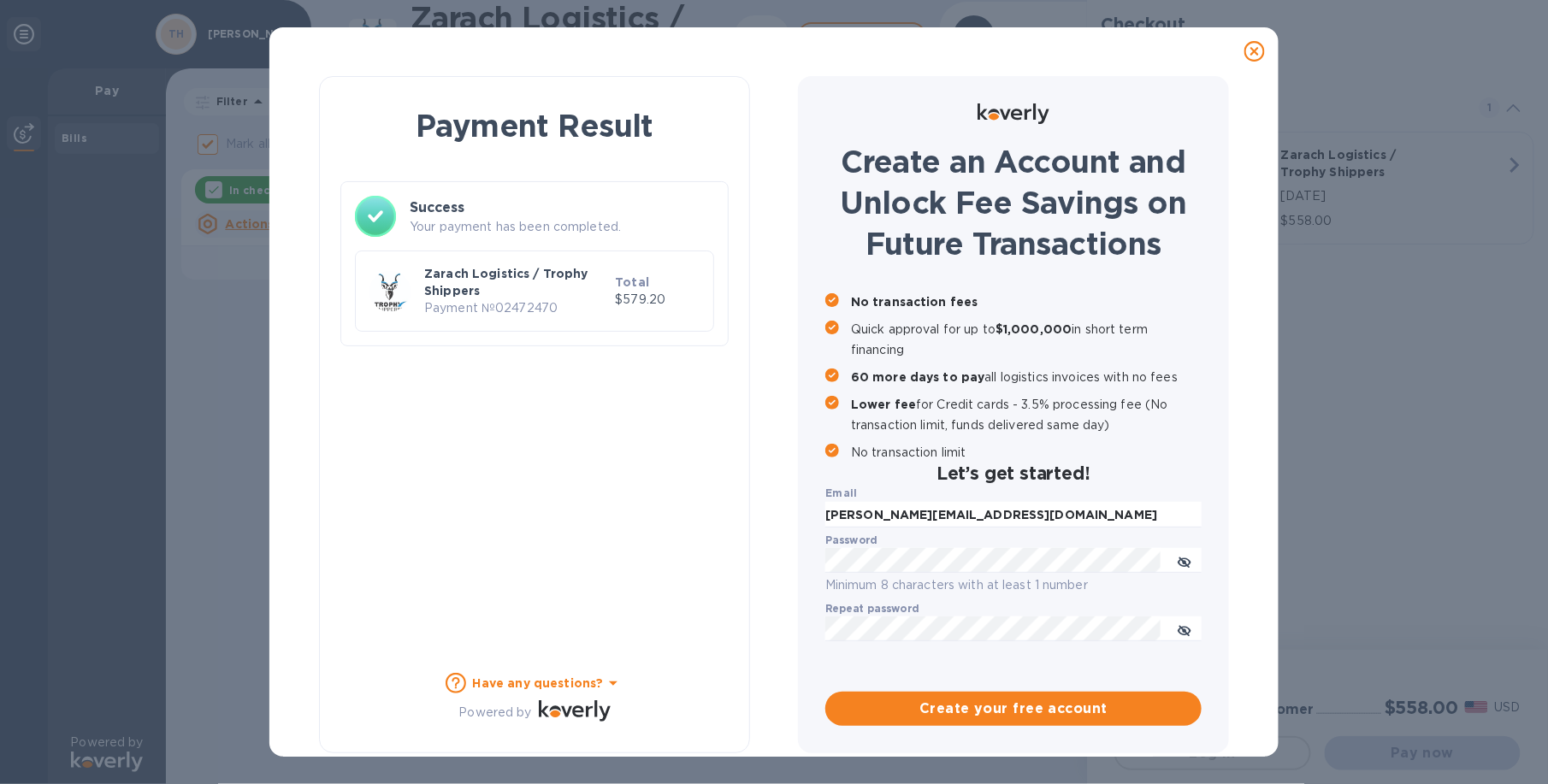 checkbox on "false" 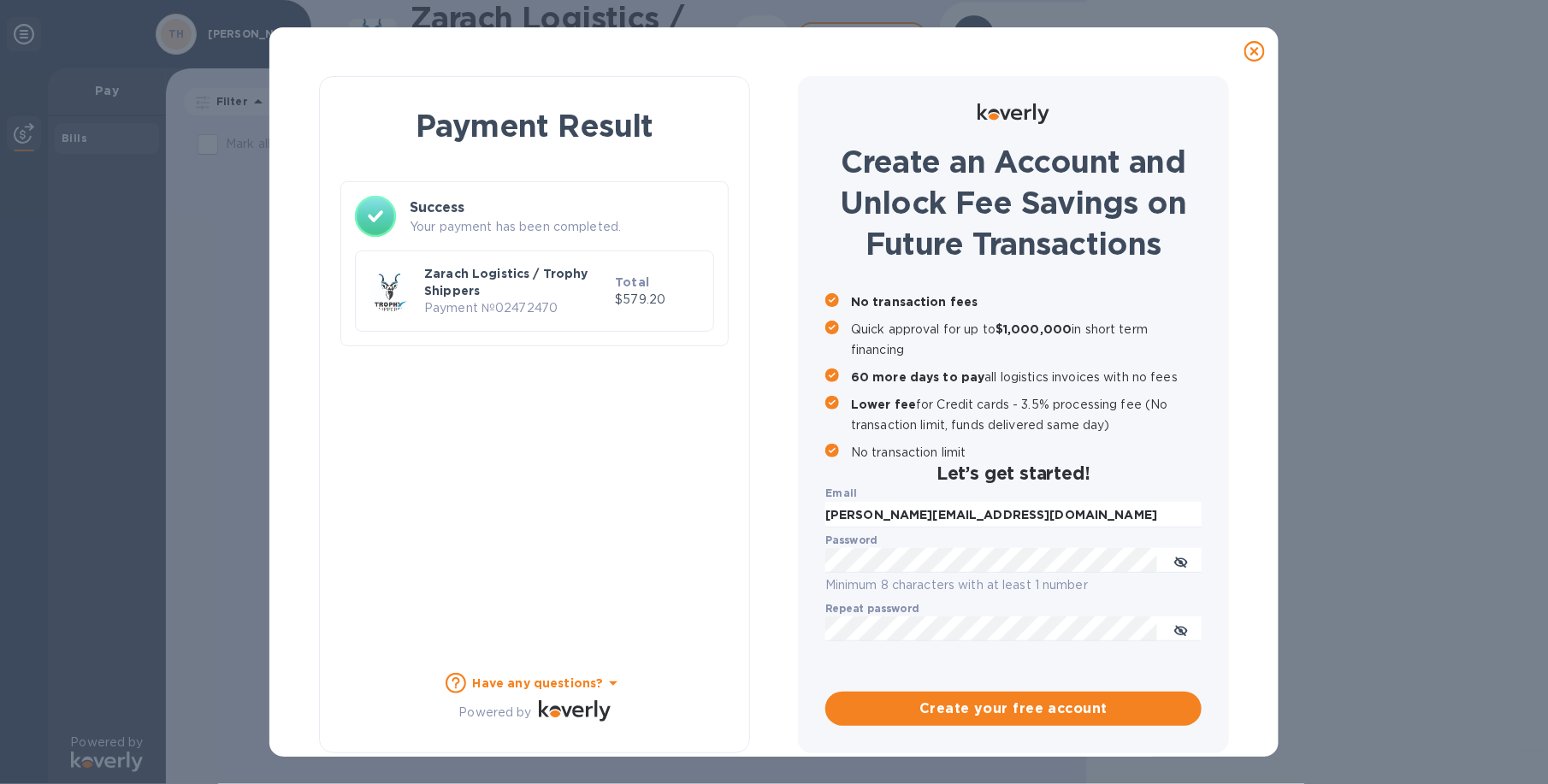 scroll, scrollTop: 0, scrollLeft: 0, axis: both 